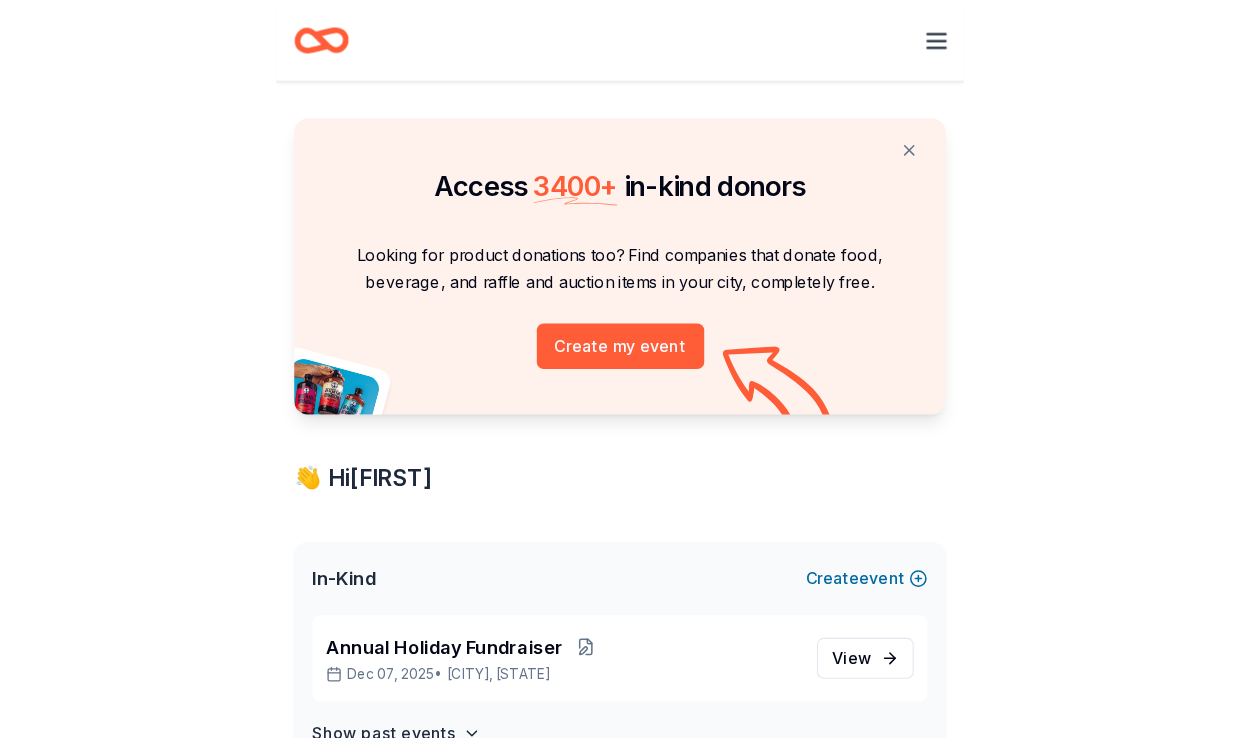 scroll, scrollTop: 0, scrollLeft: 0, axis: both 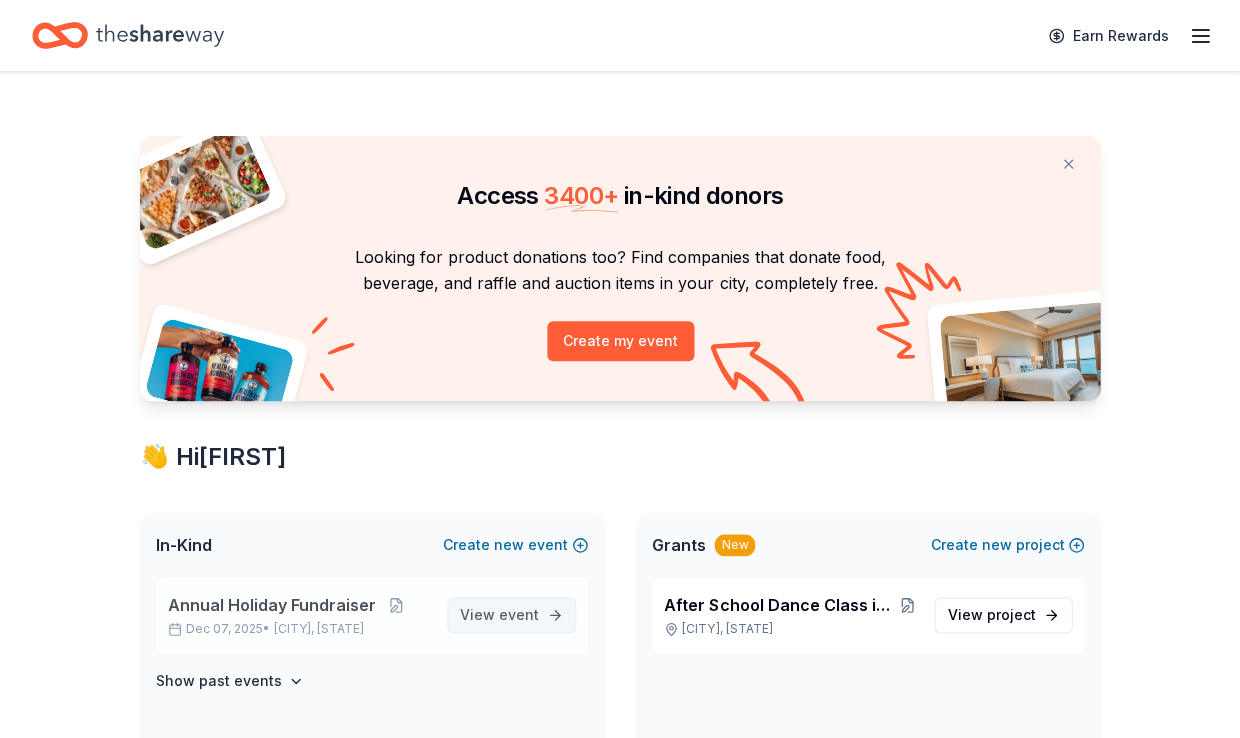 click on "View   event" at bounding box center (499, 615) 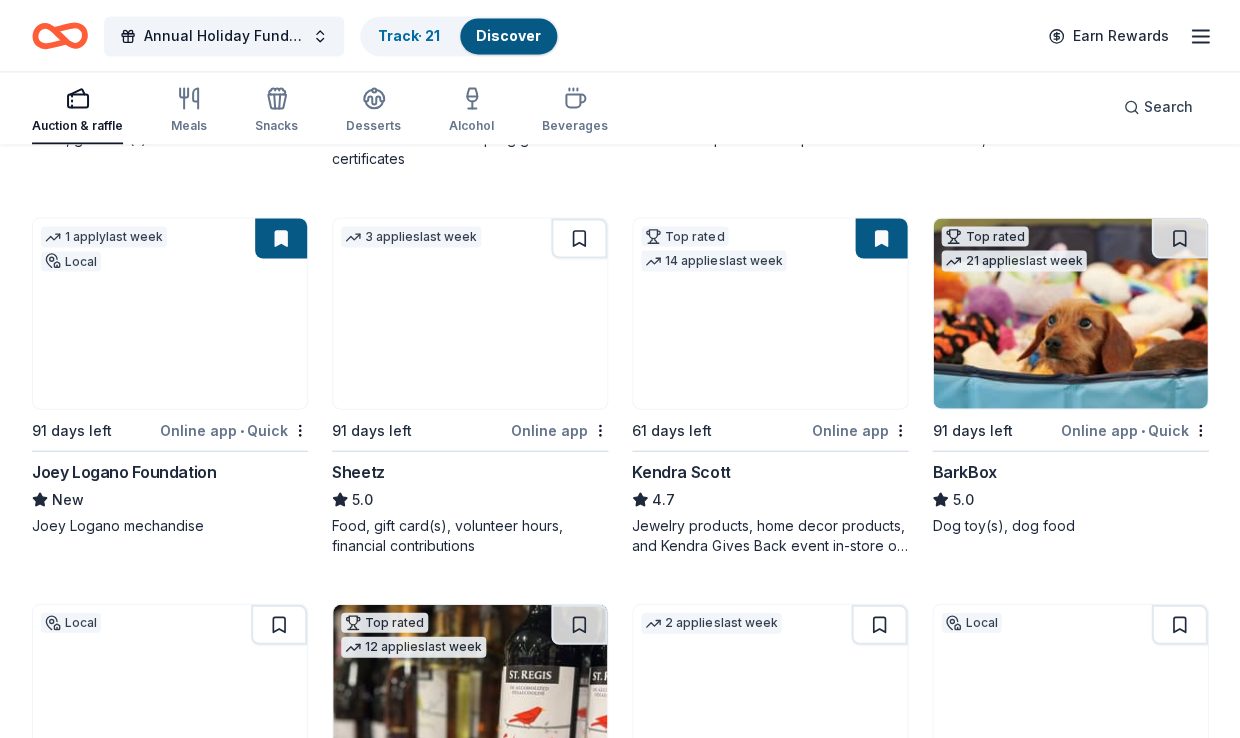 scroll, scrollTop: 557, scrollLeft: 0, axis: vertical 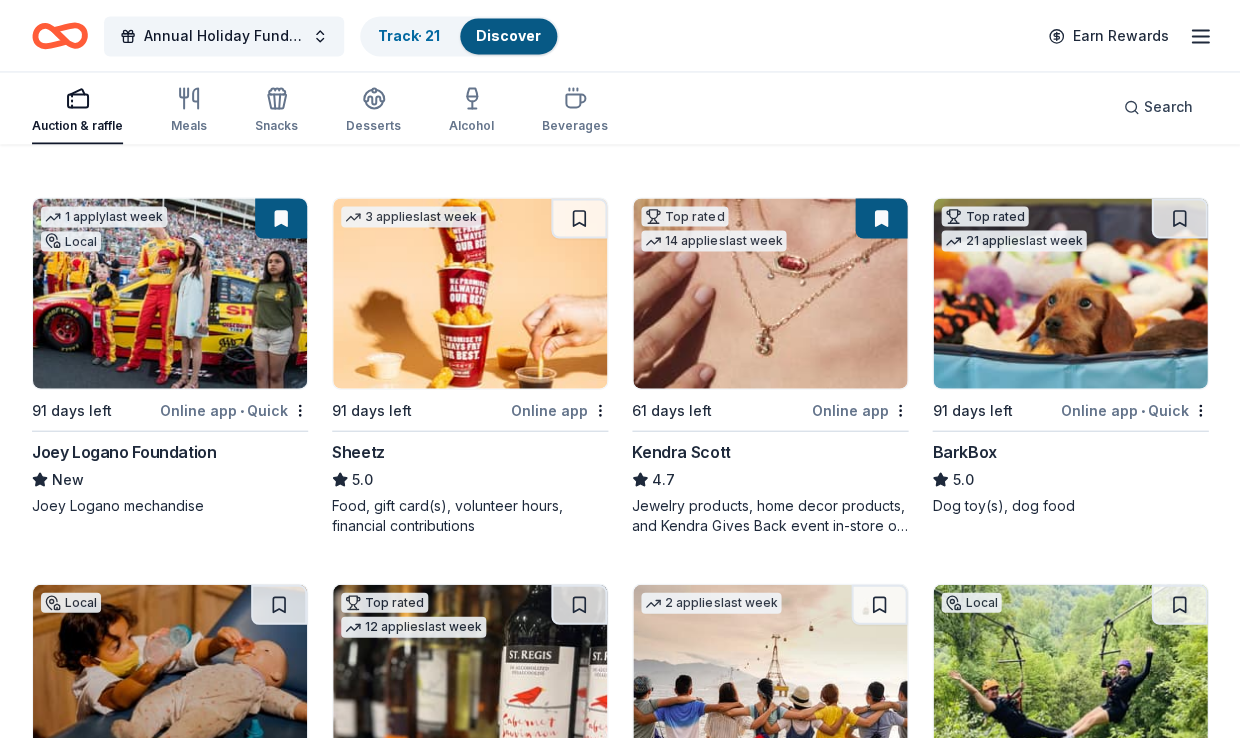 click at bounding box center (881, 218) 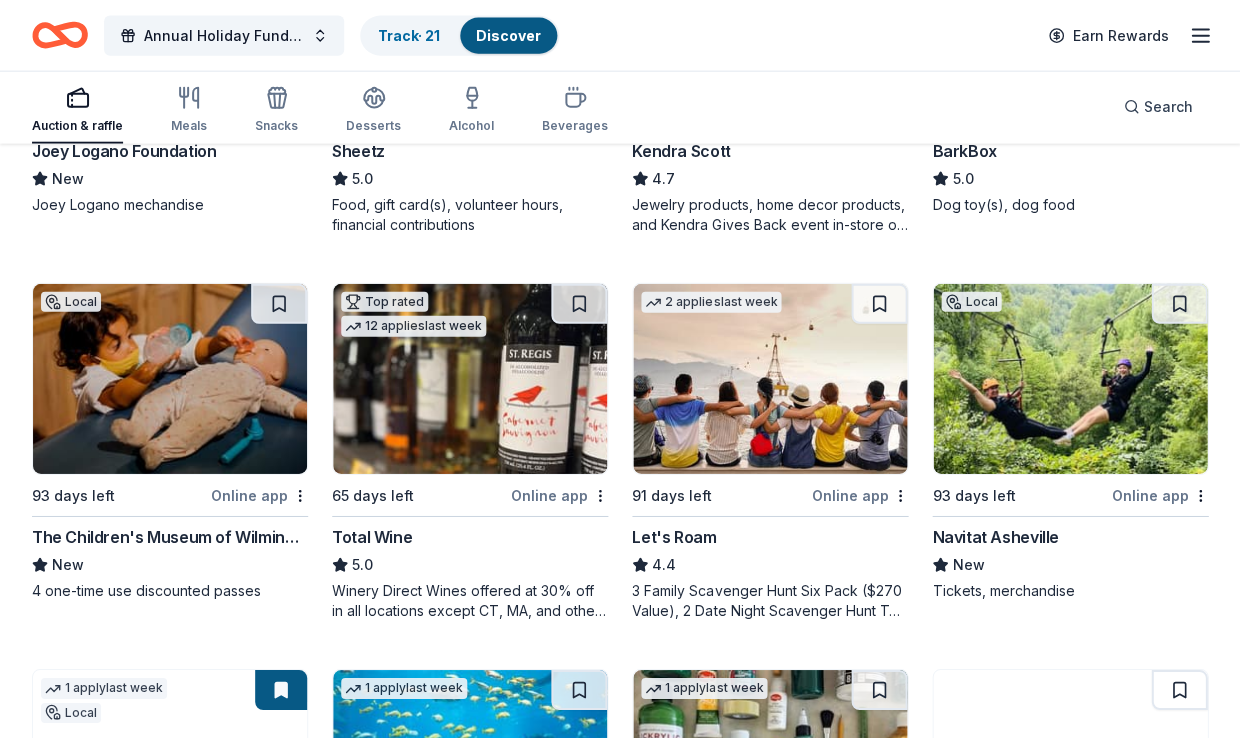 scroll, scrollTop: 860, scrollLeft: 0, axis: vertical 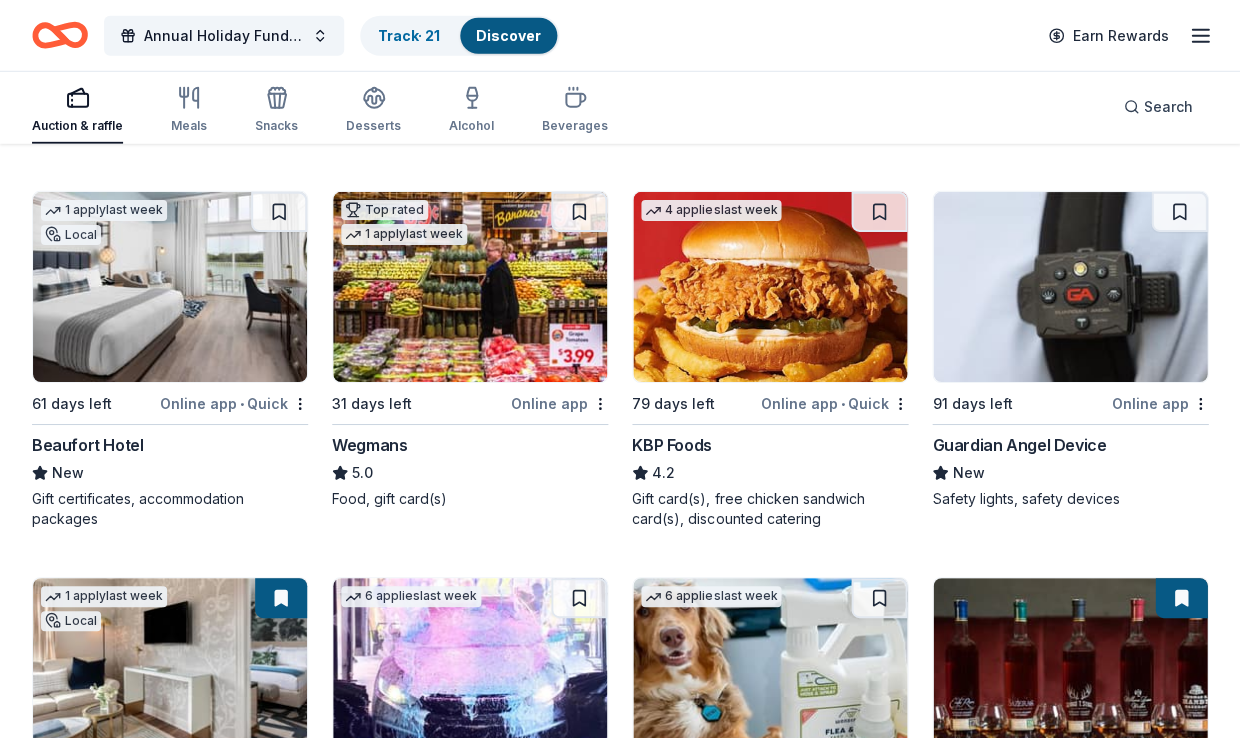 click on "Beaufort Hotel" at bounding box center [87, 445] 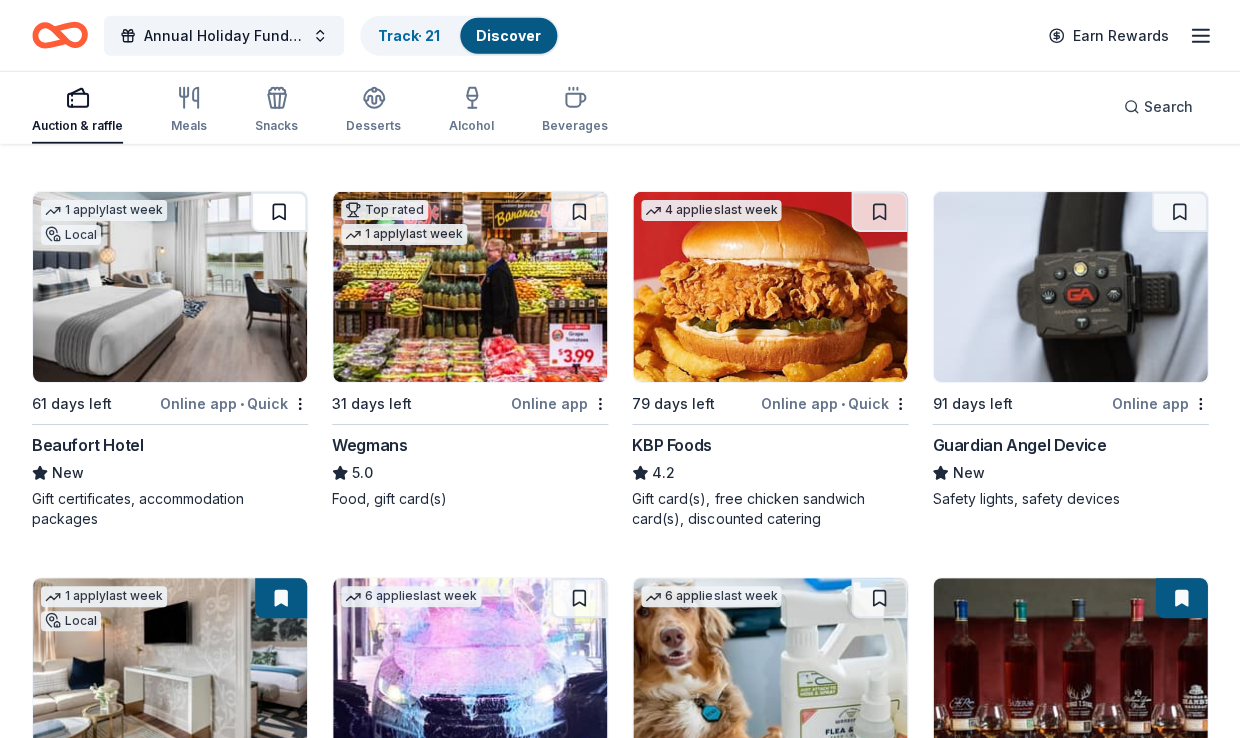 click at bounding box center (279, 212) 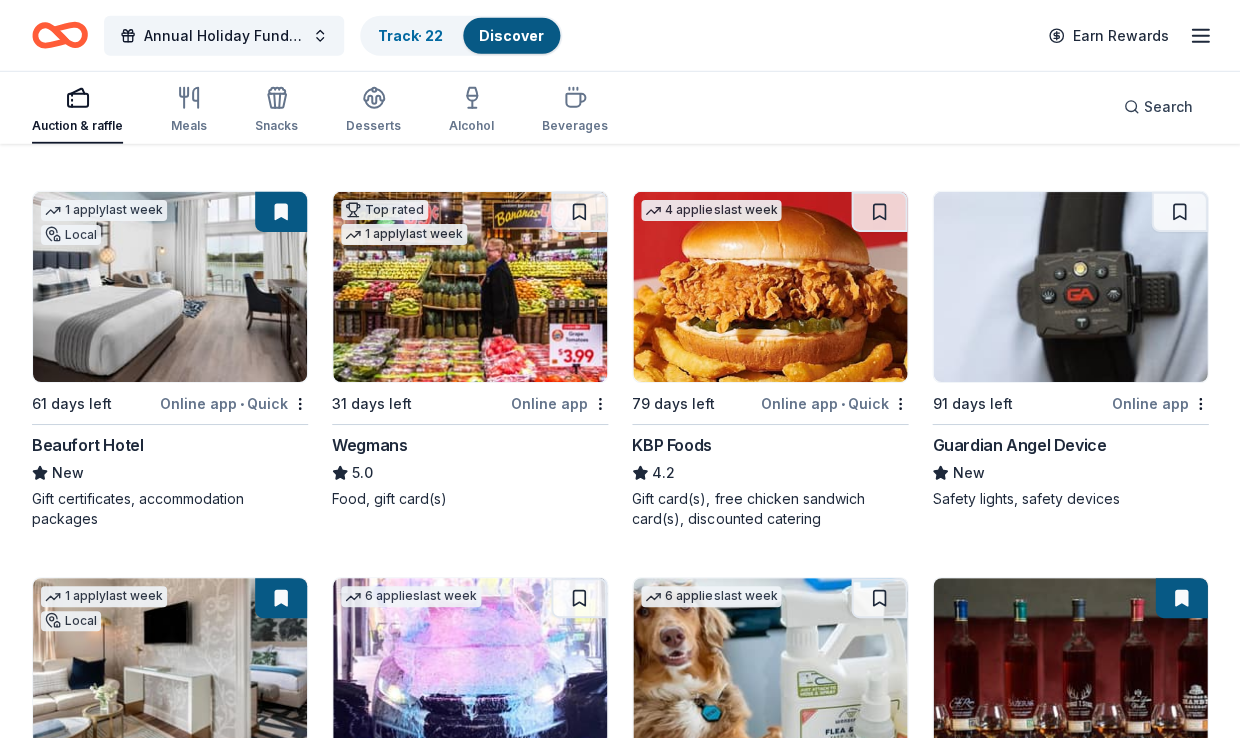 click at bounding box center (281, 212) 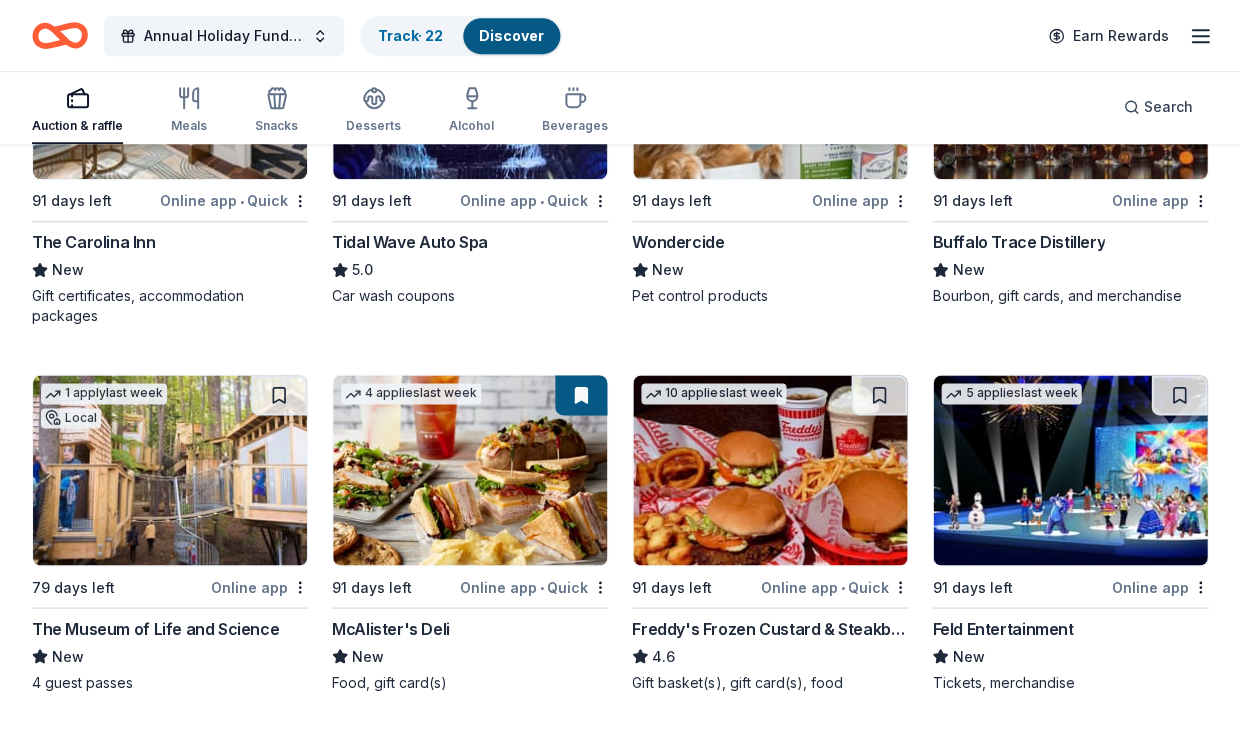 scroll, scrollTop: 3082, scrollLeft: 0, axis: vertical 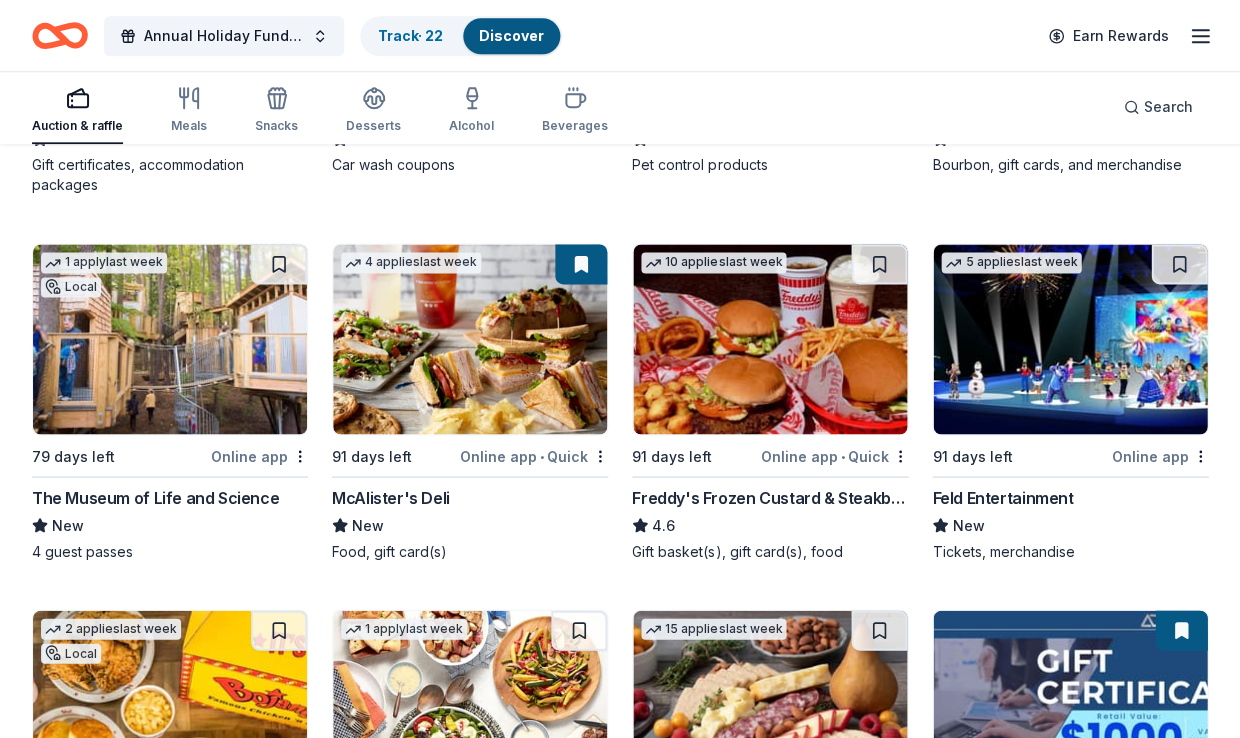 click at bounding box center (770, 339) 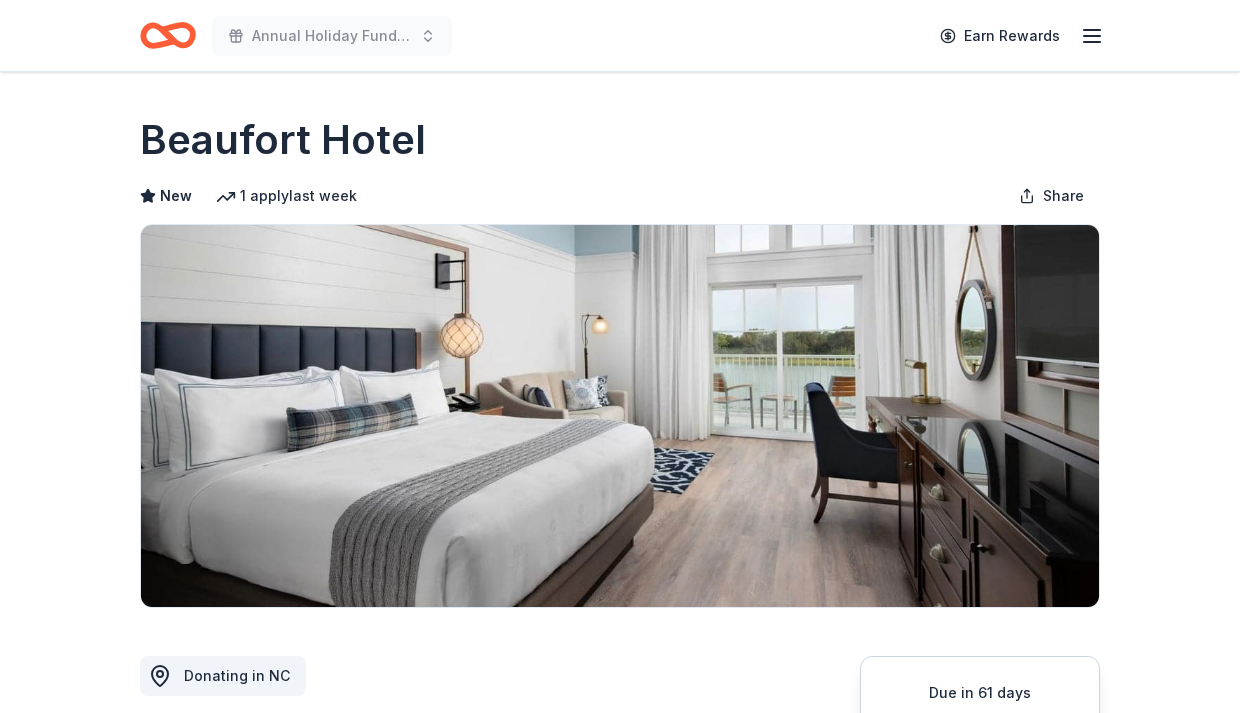 scroll, scrollTop: 0, scrollLeft: 0, axis: both 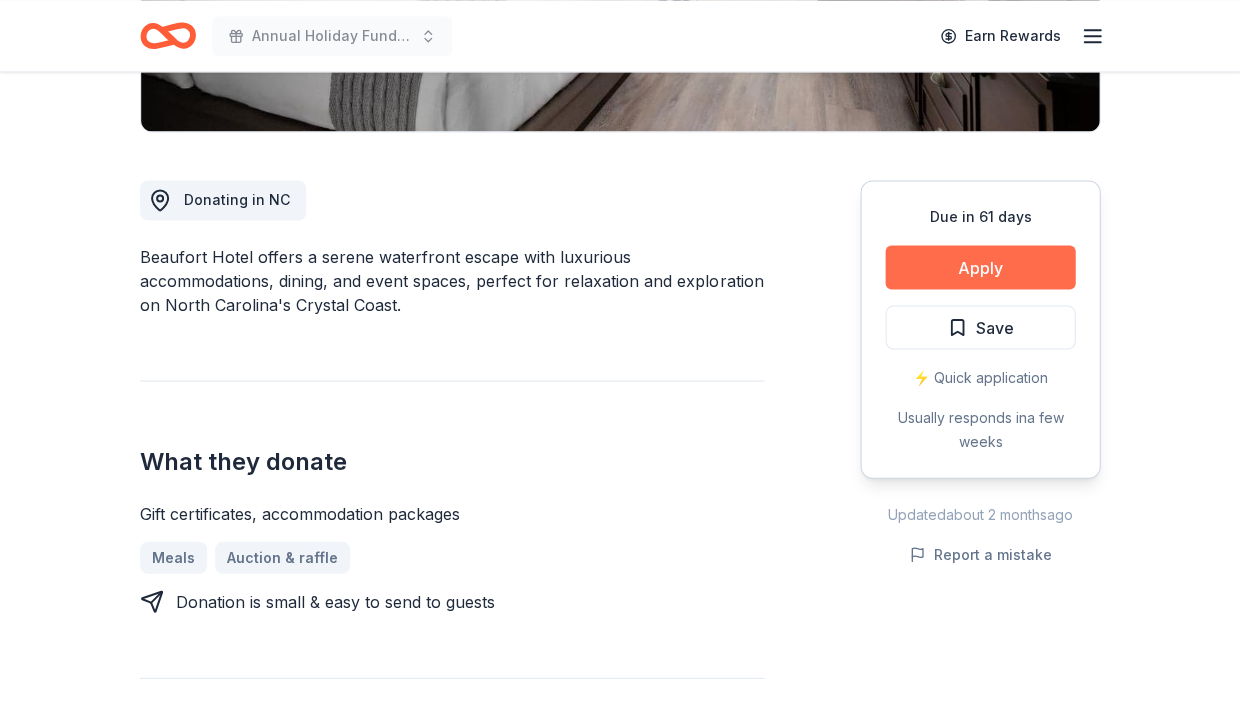 click on "Apply" at bounding box center [980, 267] 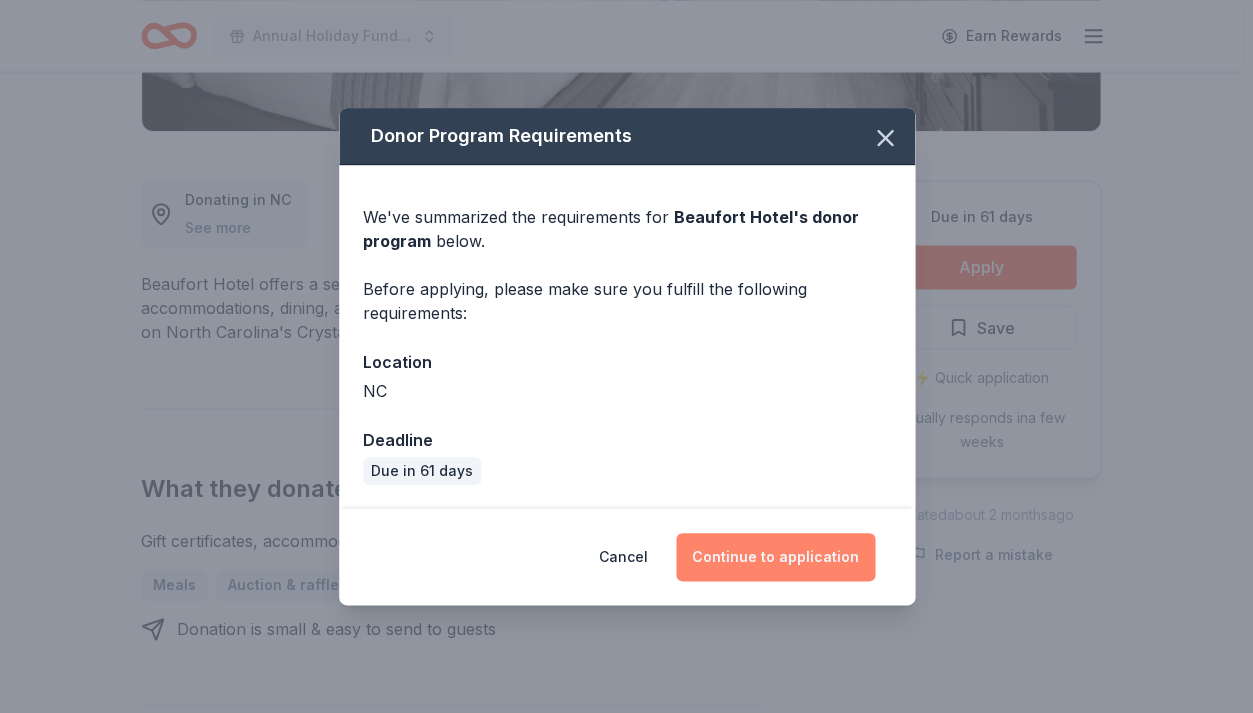 click on "Continue to application" at bounding box center (775, 557) 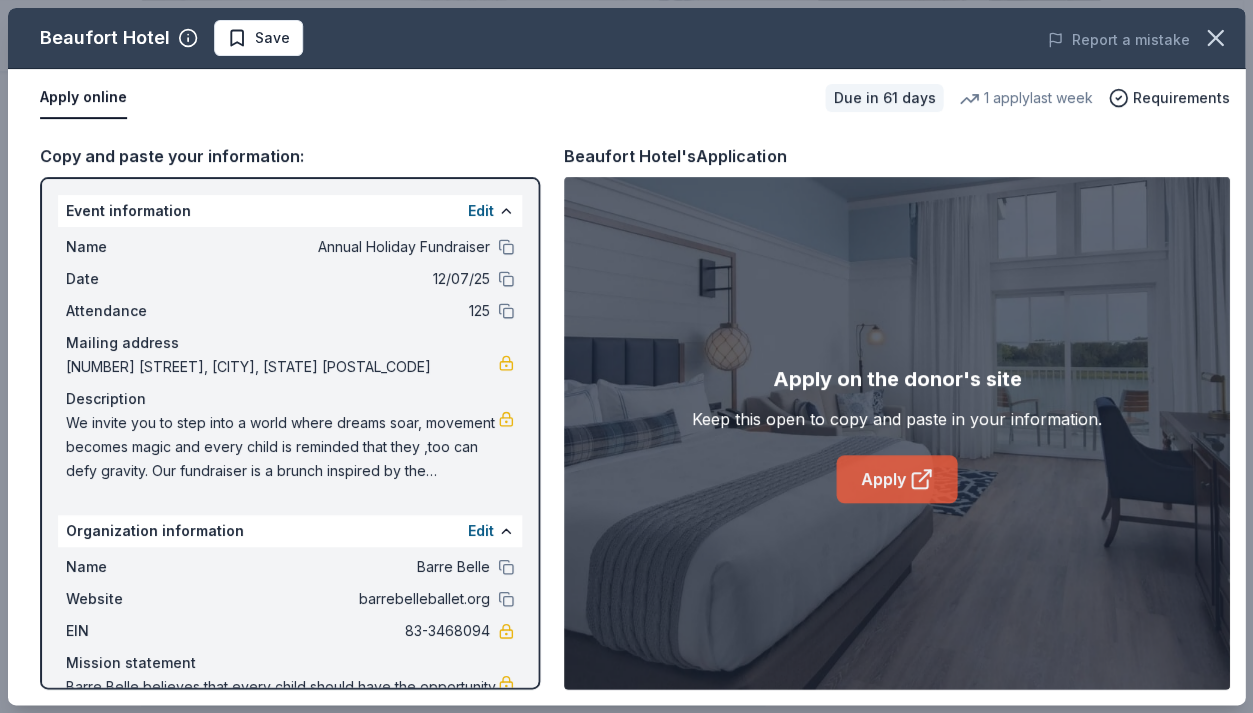 click on "Apply" at bounding box center (896, 479) 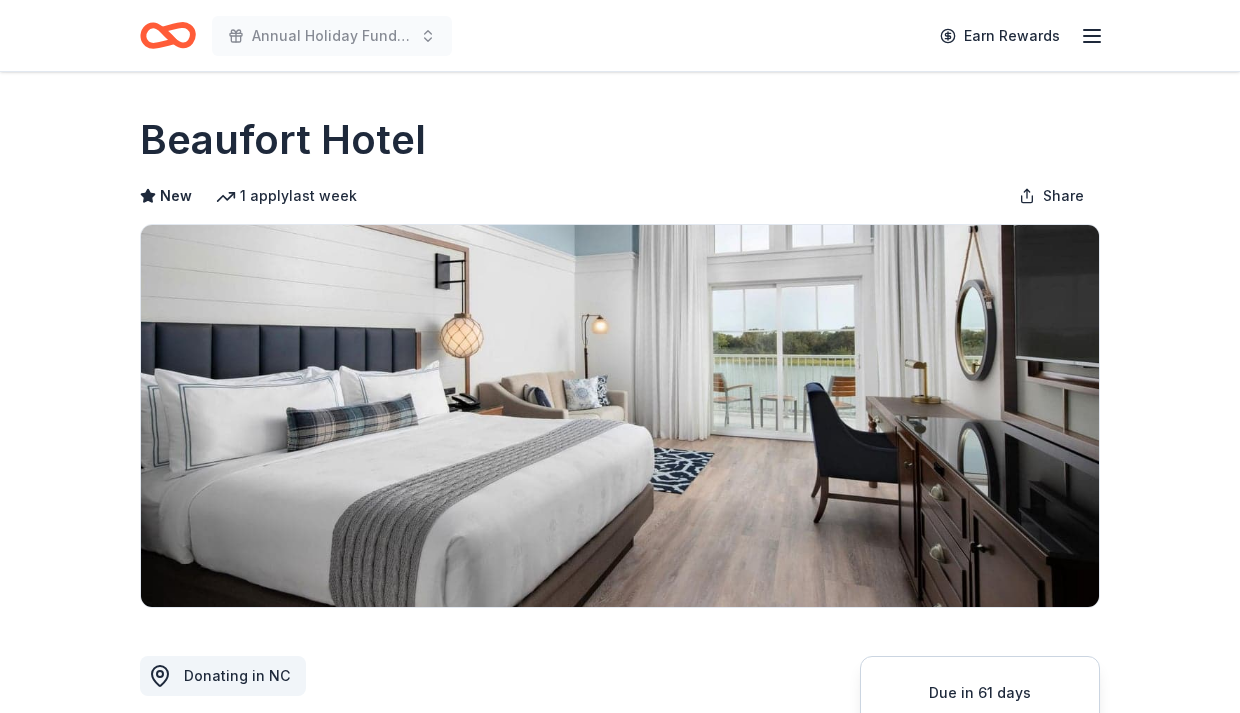scroll, scrollTop: 0, scrollLeft: 0, axis: both 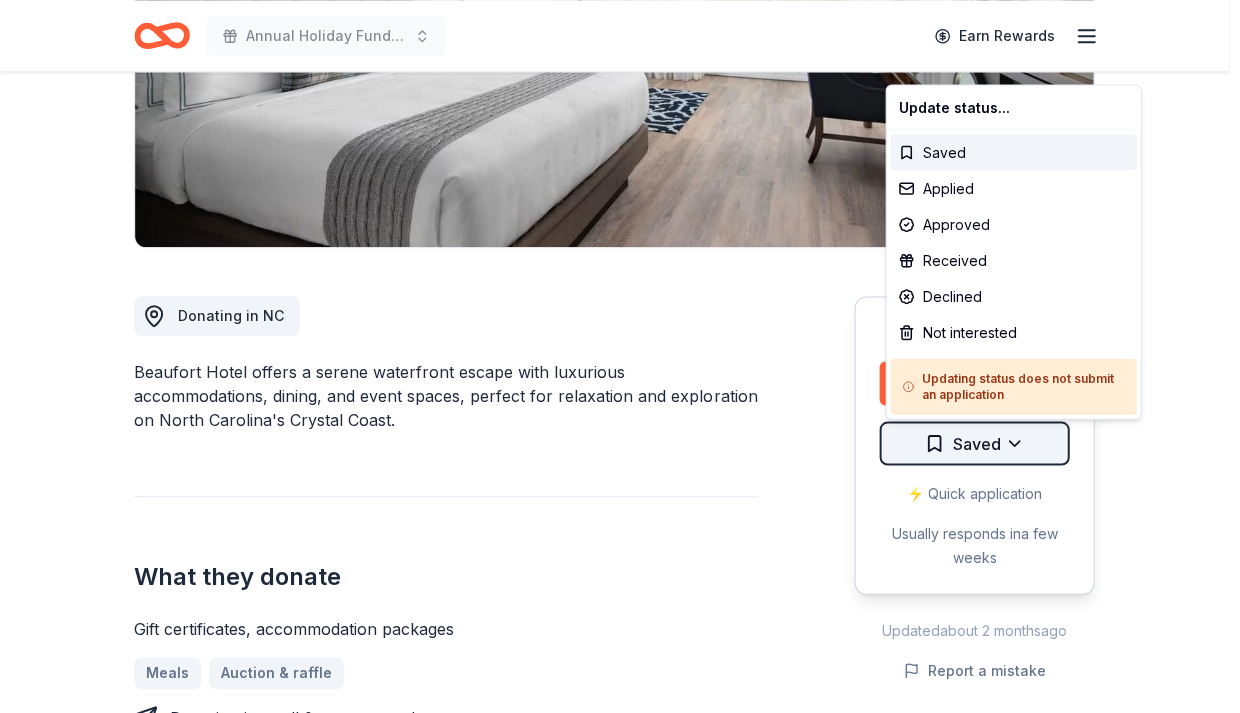 click on "Annual Holiday Fundraiser Earn Rewards Due in 61 days Share Beaufort Hotel New 1   apply  last week Share Donating in NC Beaufort Hotel offers a serene waterfront escape with luxurious accommodations, dining, and event spaces, perfect for relaxation and exploration on North Carolina's Crystal Coast. What they donate Gift certificates, accommodation packages Meals Auction & raffle Donation is small & easy to send to guests Who they donate to Beaufort Hotel  hasn ' t listed any preferences or eligibility criteria. Upgrade to Pro to view approval rates and average donation values Due in 61 days Apply Saved ⚡️ Quick application Usually responds in  a few weeks Updated  about 2 months  ago Report a mistake New Be the first to review this company! Leave a review Similar donors 4   applies  last week 79 days left Online app KBP Foods 4.2 Gift card(s), free chicken sandwich card(s), discounted catering Local 91 days left Online app Chick-fil-A (Charlotte) New Food, gift card(s) Local 91 days left Online app New 1" at bounding box center (620, -4) 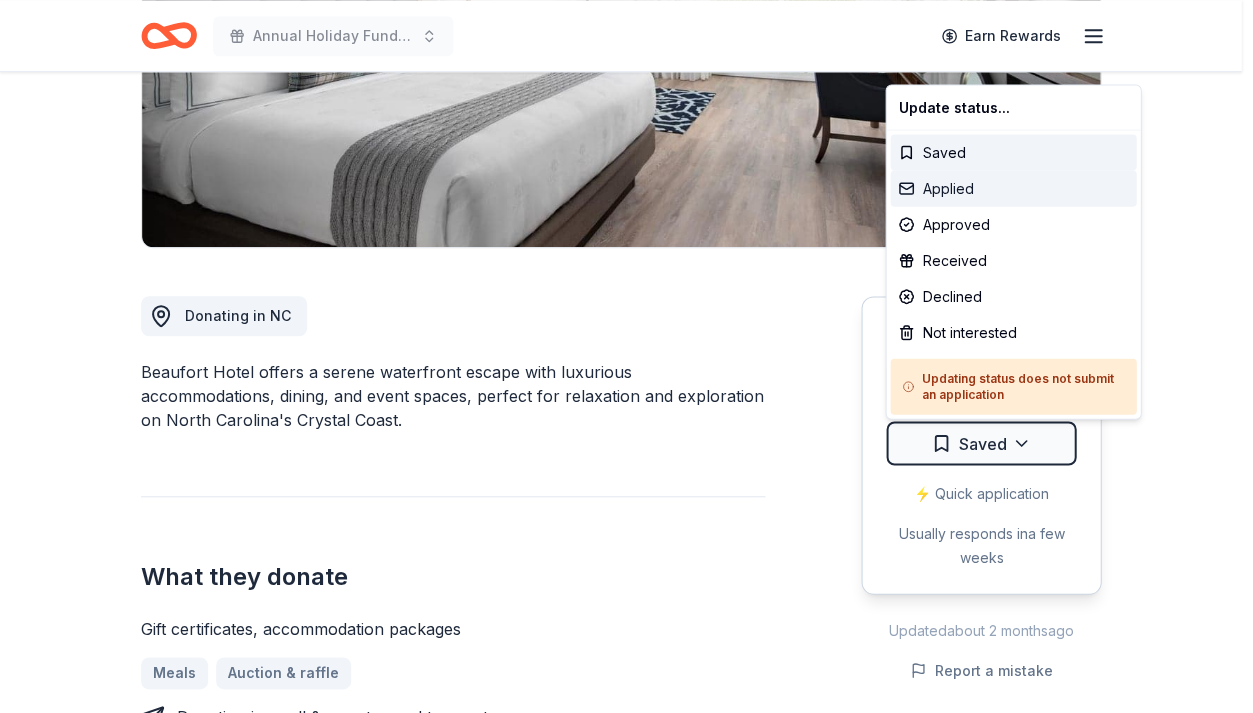 click on "Applied" at bounding box center (1013, 189) 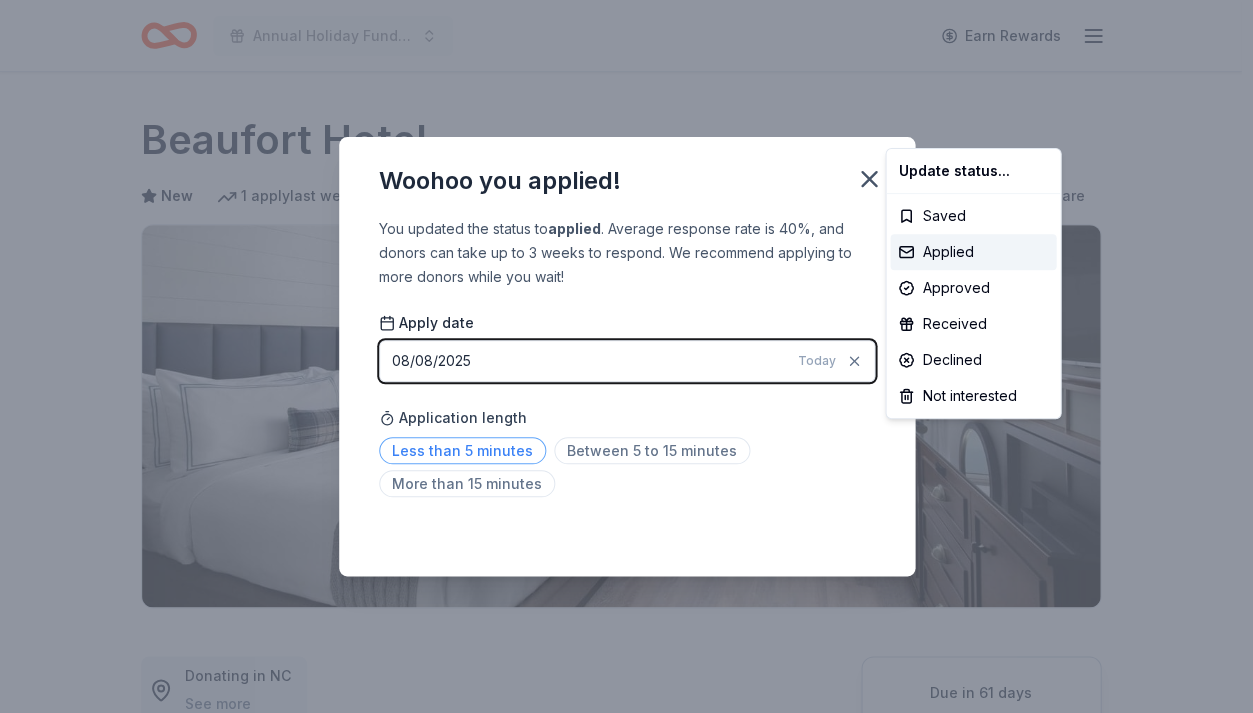 drag, startPoint x: 808, startPoint y: 346, endPoint x: 519, endPoint y: 453, distance: 308.17203 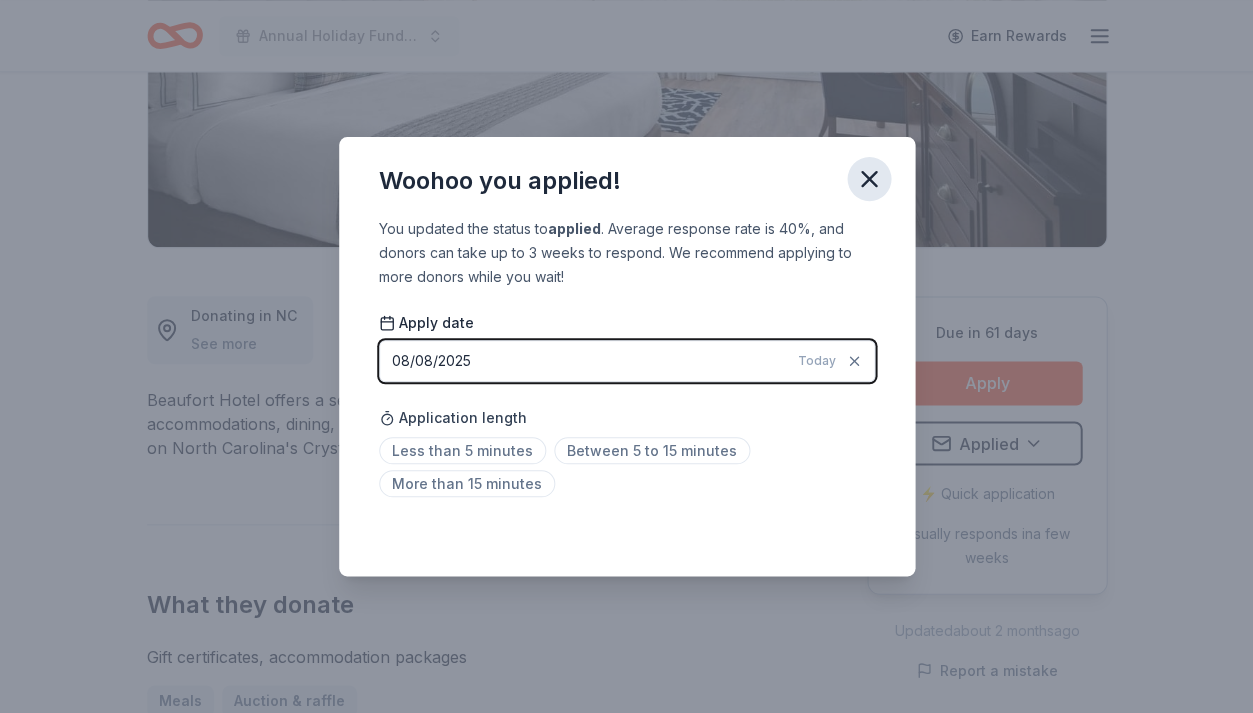 click 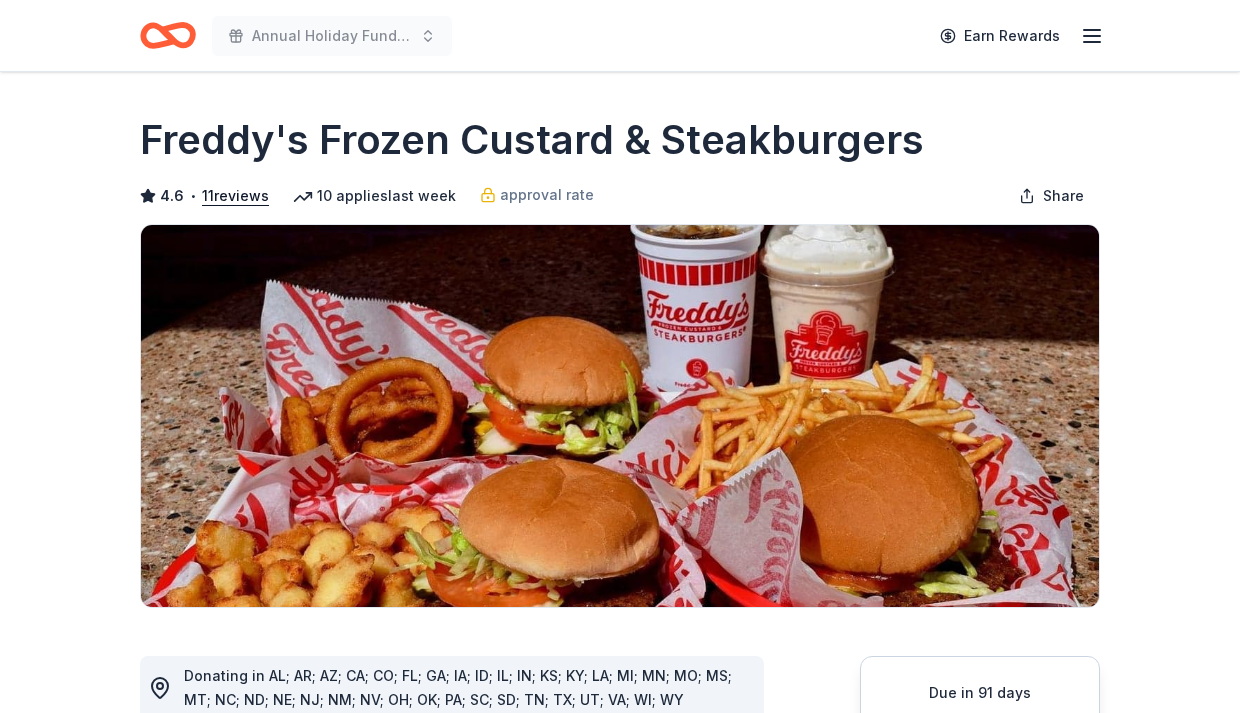scroll, scrollTop: 0, scrollLeft: 0, axis: both 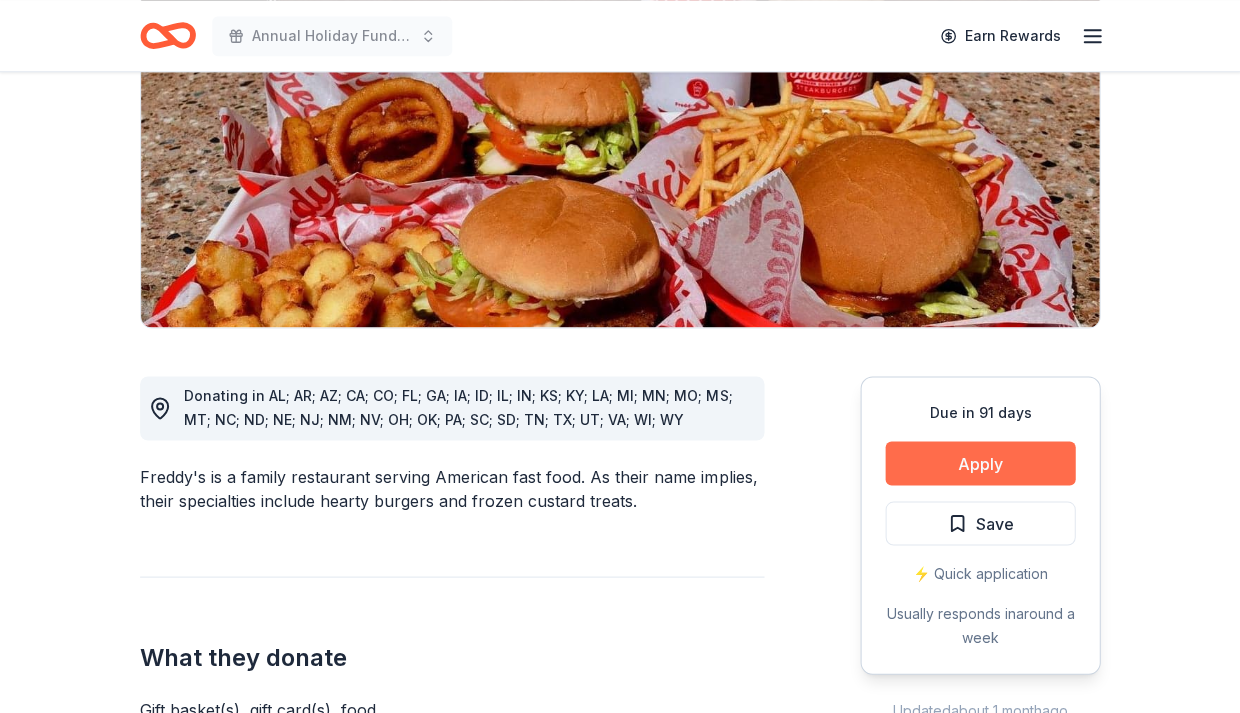 click on "Apply" at bounding box center [980, 463] 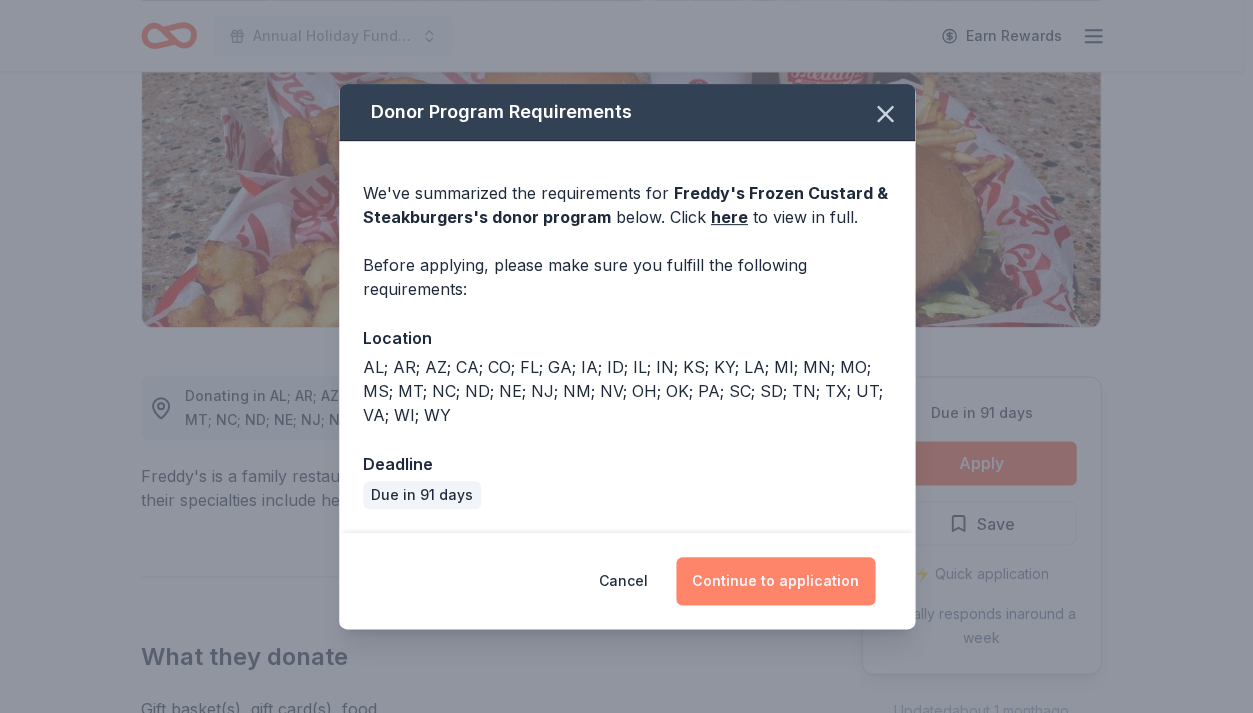 click on "Continue to application" at bounding box center [775, 581] 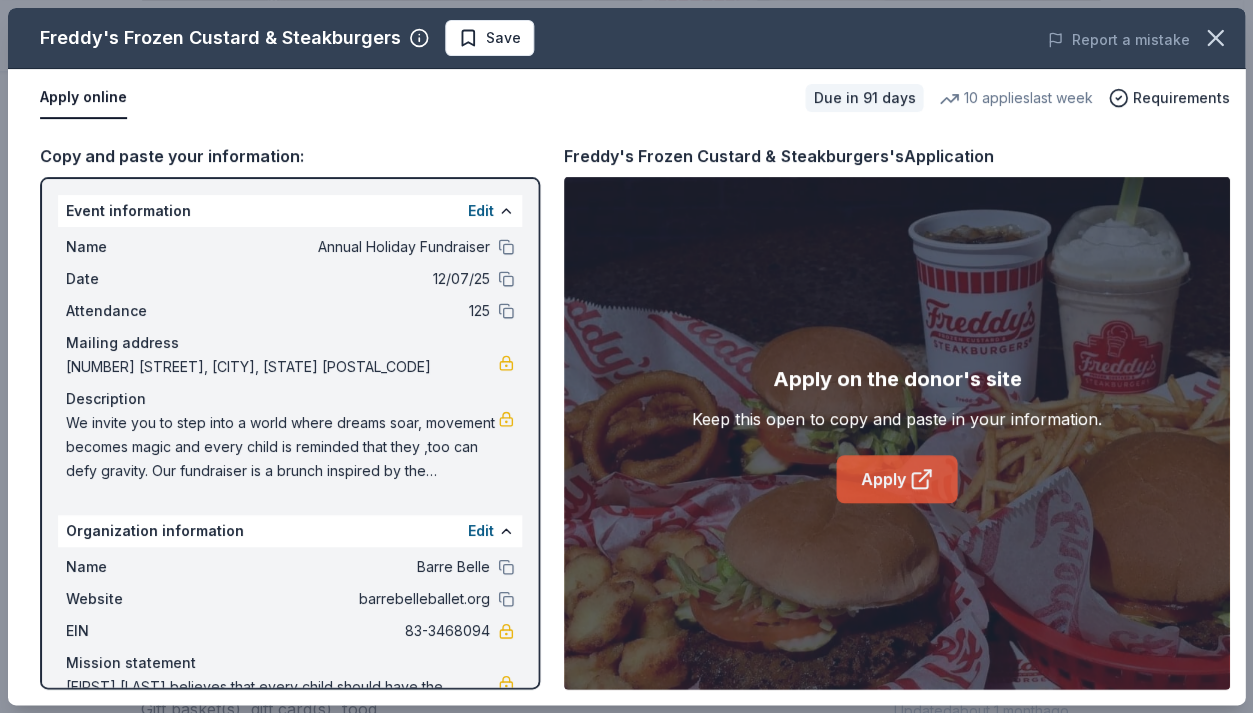 click on "Apply" at bounding box center (896, 479) 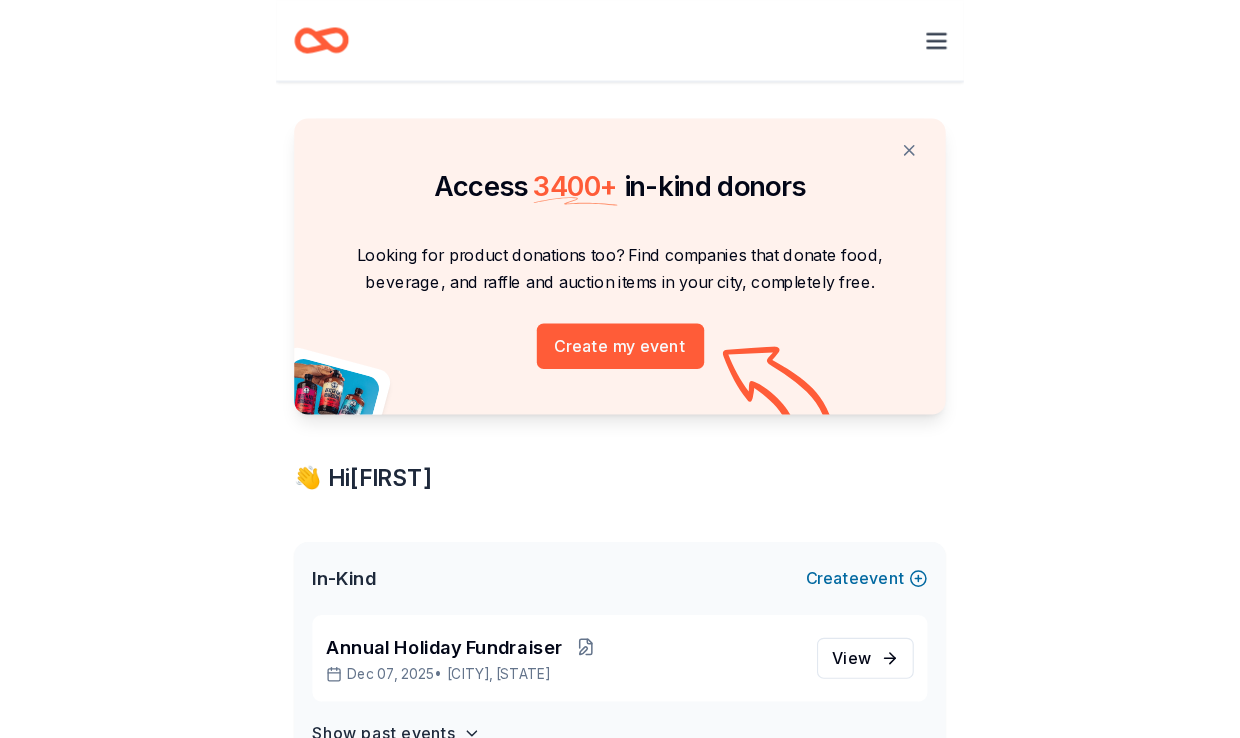 scroll, scrollTop: 0, scrollLeft: 0, axis: both 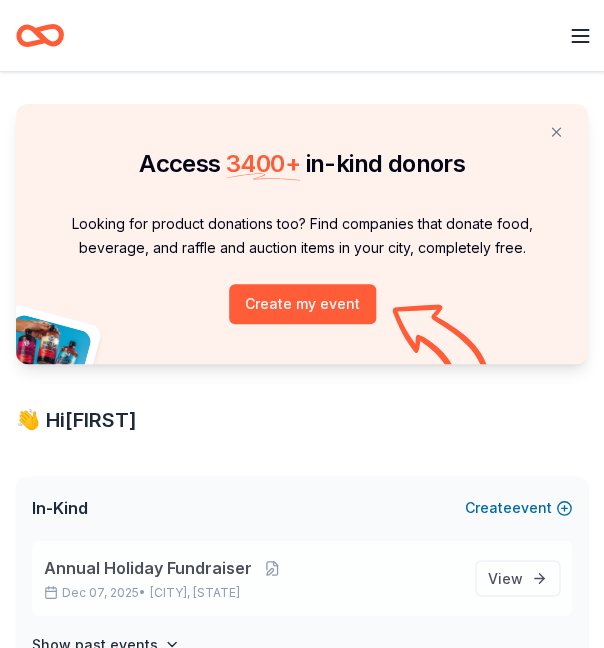 click on "Annual Holiday Fundraiser" at bounding box center [148, 568] 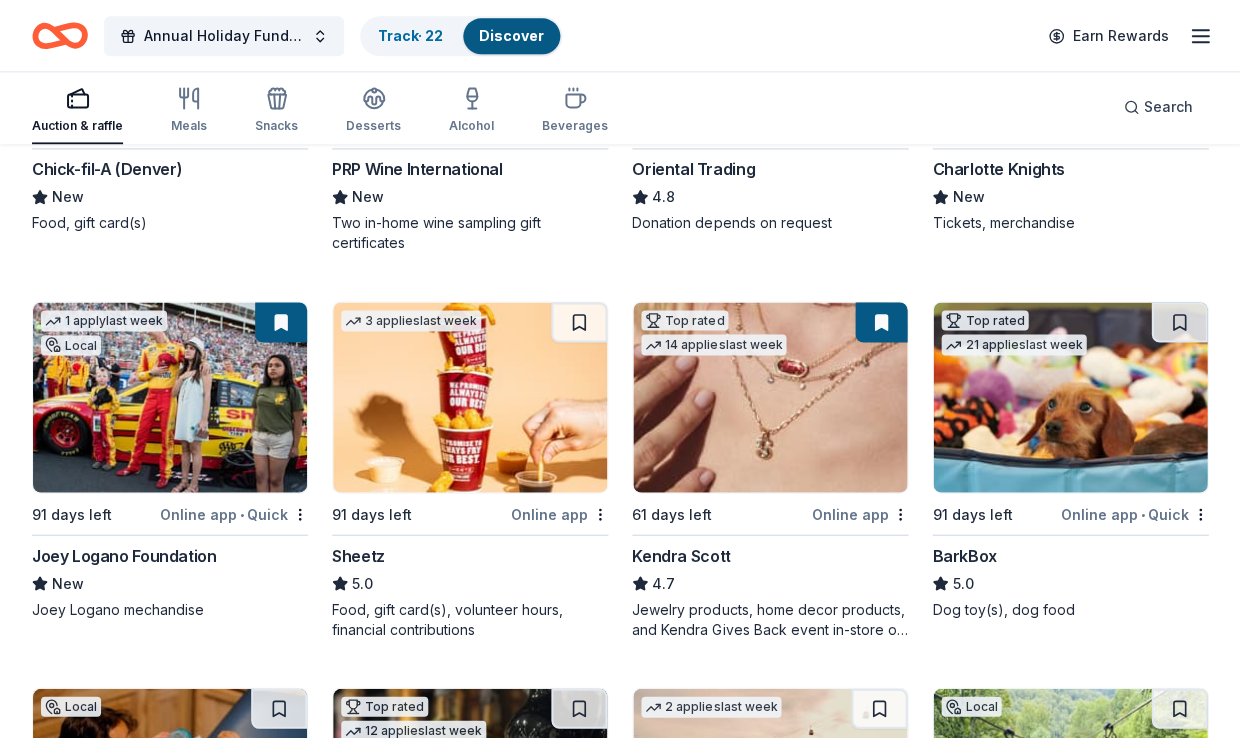 scroll, scrollTop: 464, scrollLeft: 0, axis: vertical 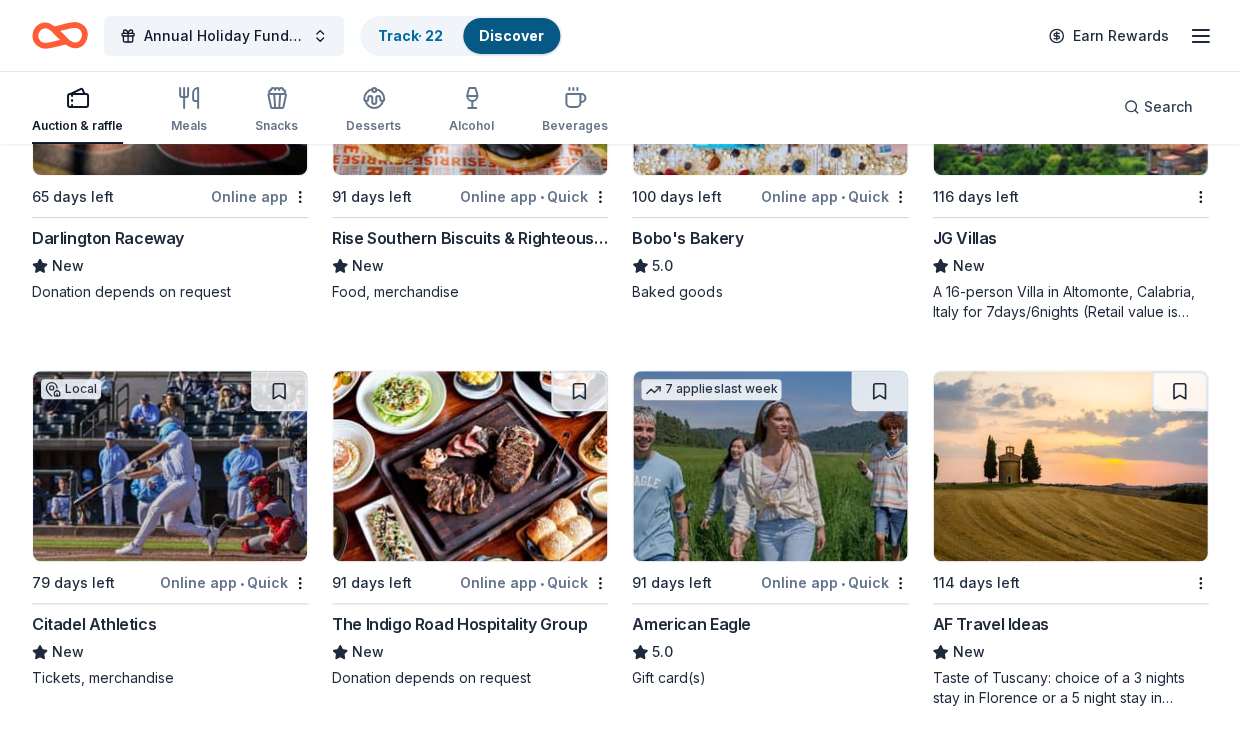 click at bounding box center [770, 466] 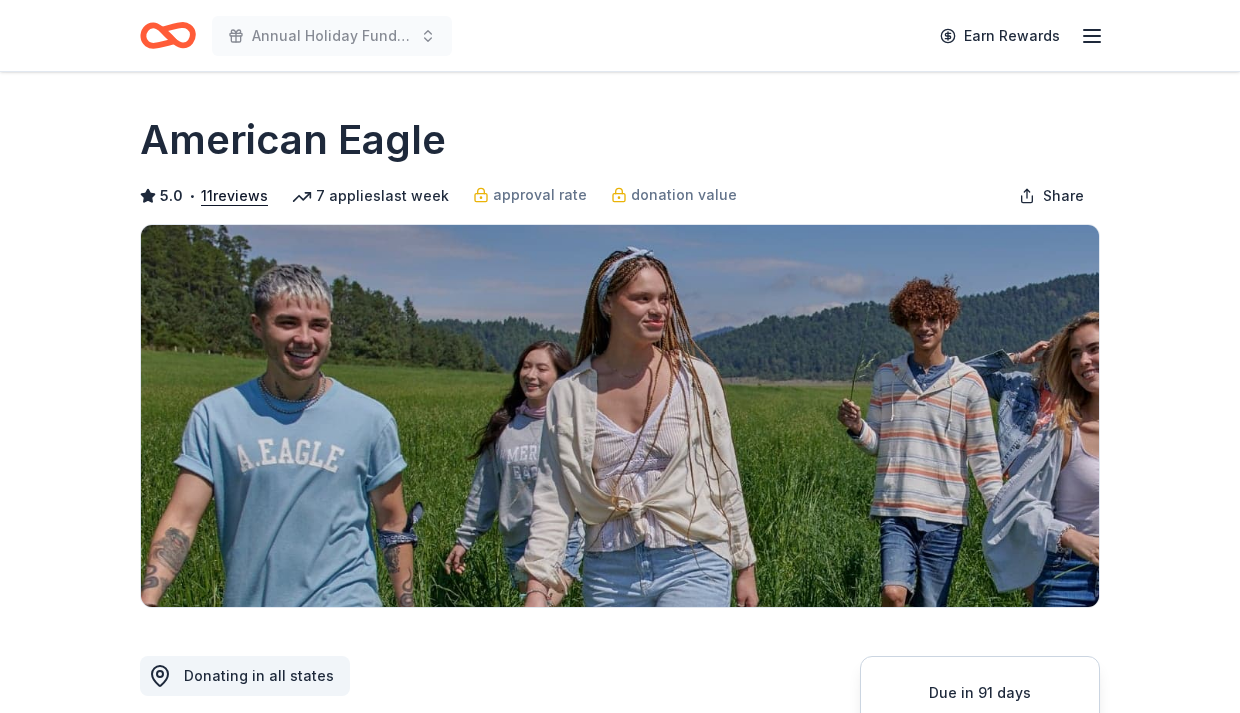 scroll, scrollTop: 0, scrollLeft: 0, axis: both 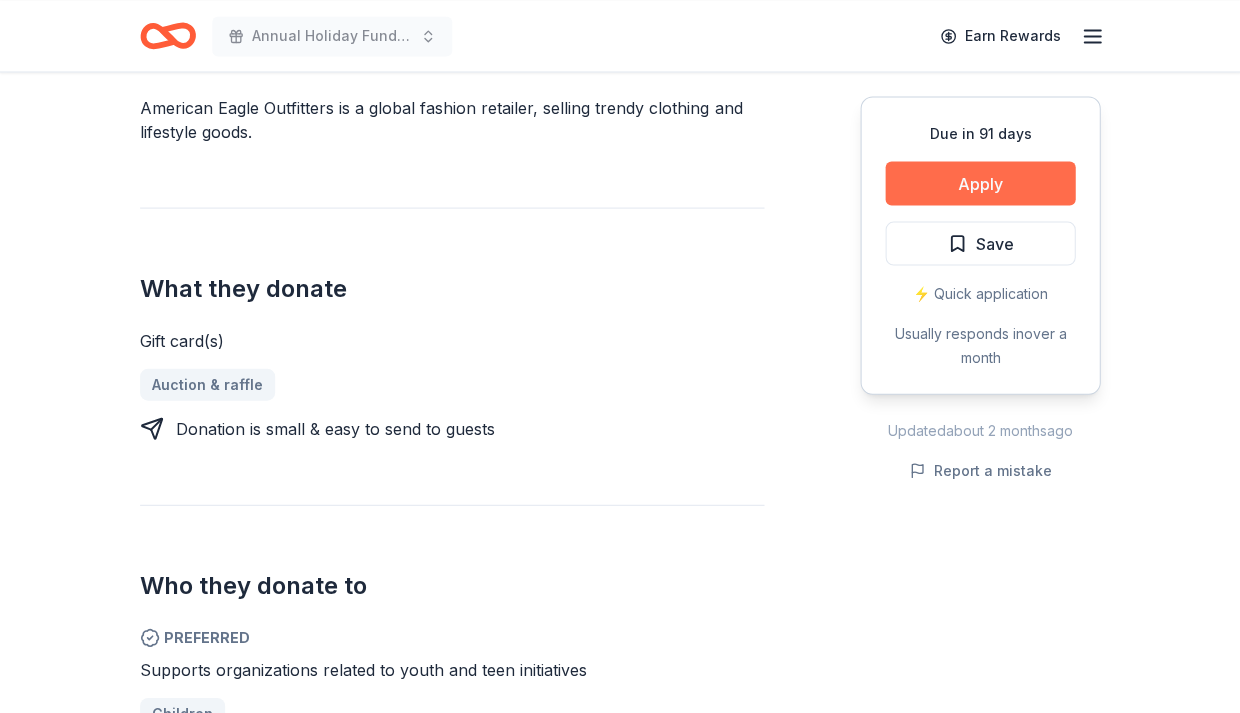 click on "Apply" at bounding box center [980, 183] 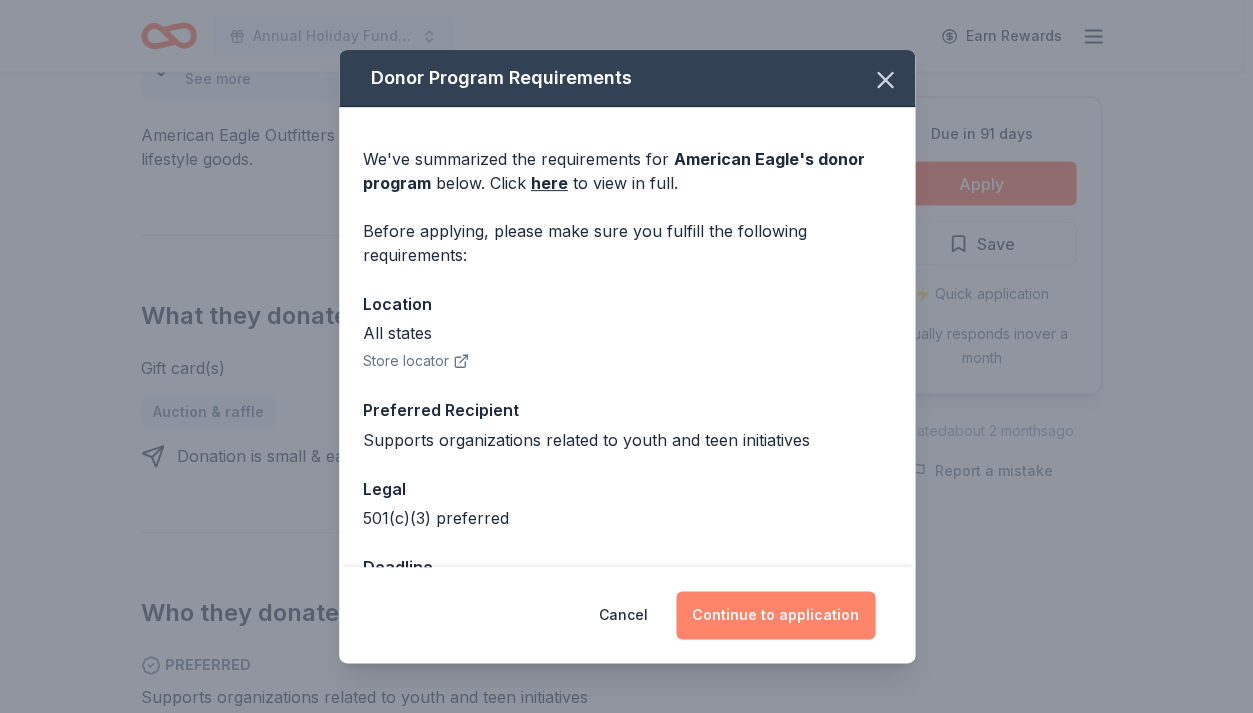 click on "Continue to application" at bounding box center [775, 615] 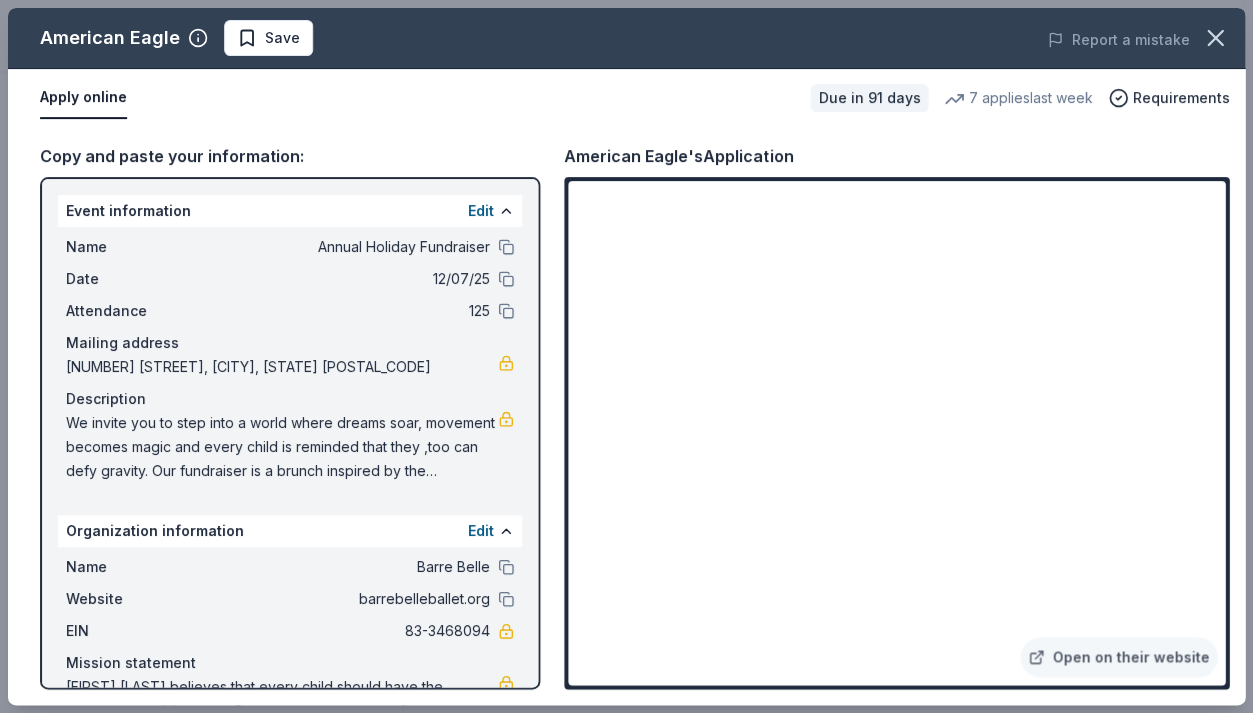 drag, startPoint x: 1250, startPoint y: 460, endPoint x: 1251, endPoint y: 476, distance: 16.03122 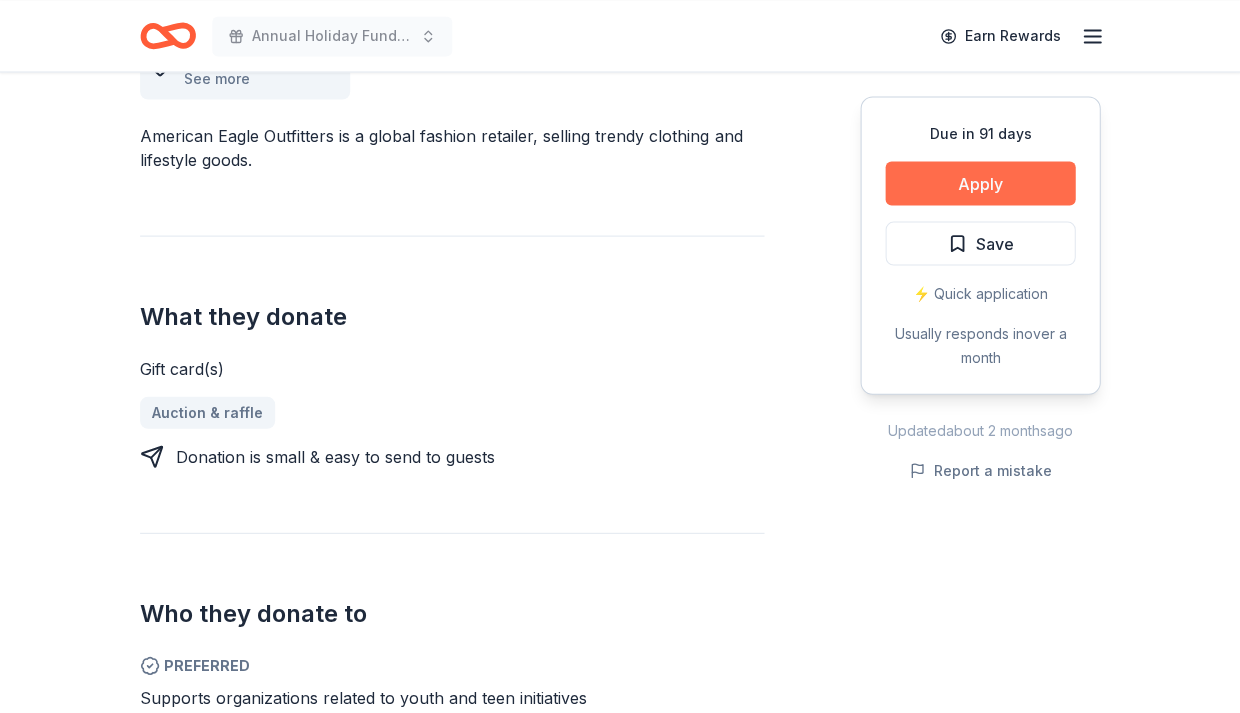click on "Apply" at bounding box center [980, 183] 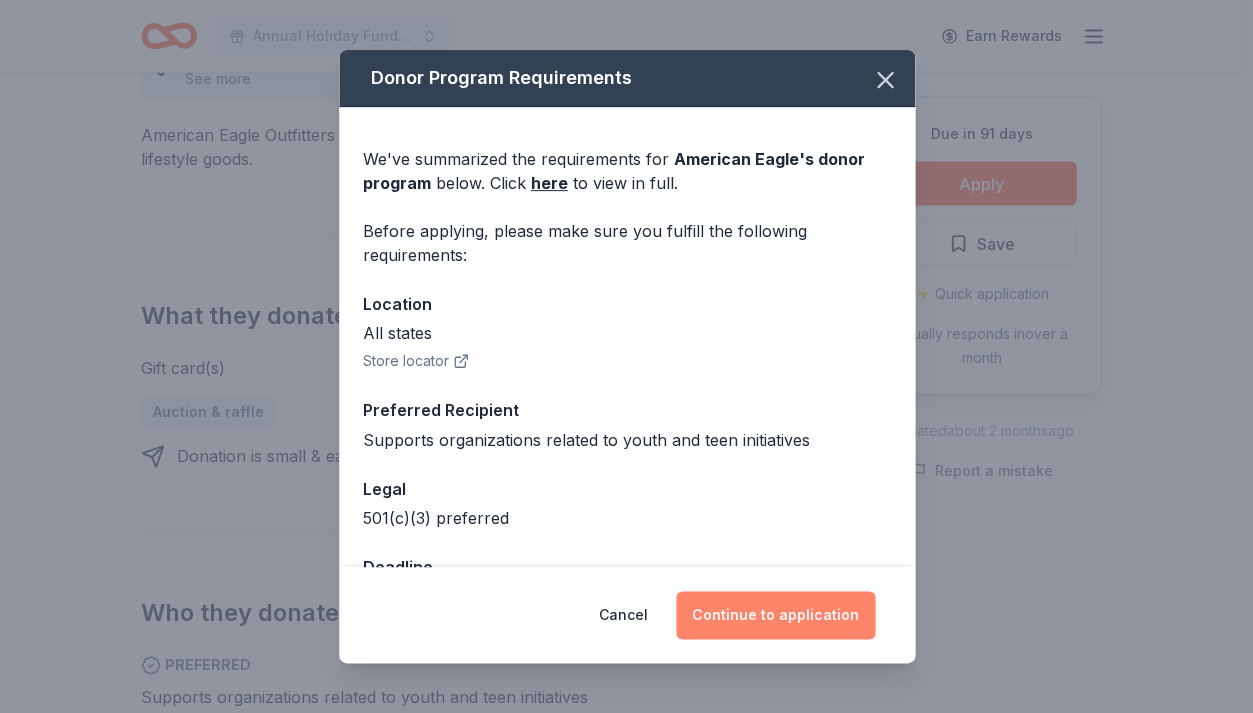 click on "Continue to application" at bounding box center [775, 615] 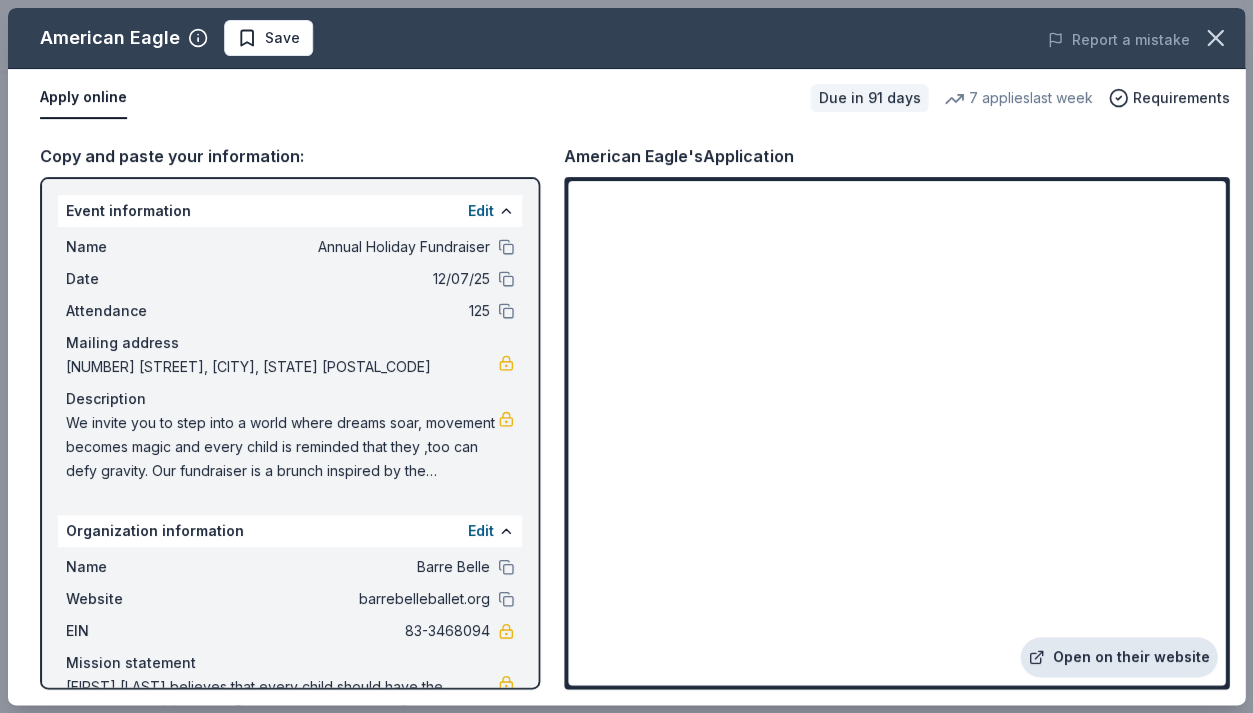 click on "Open on their website" at bounding box center (1118, 657) 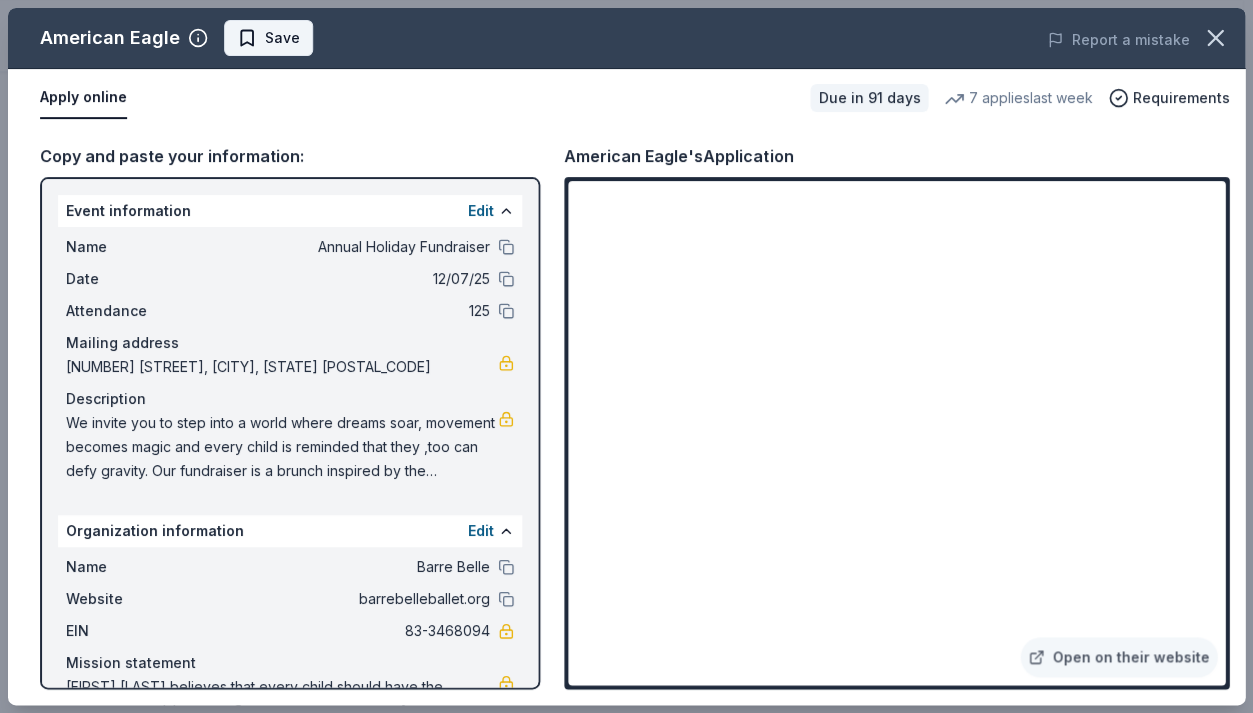 click on "Save" at bounding box center [282, 38] 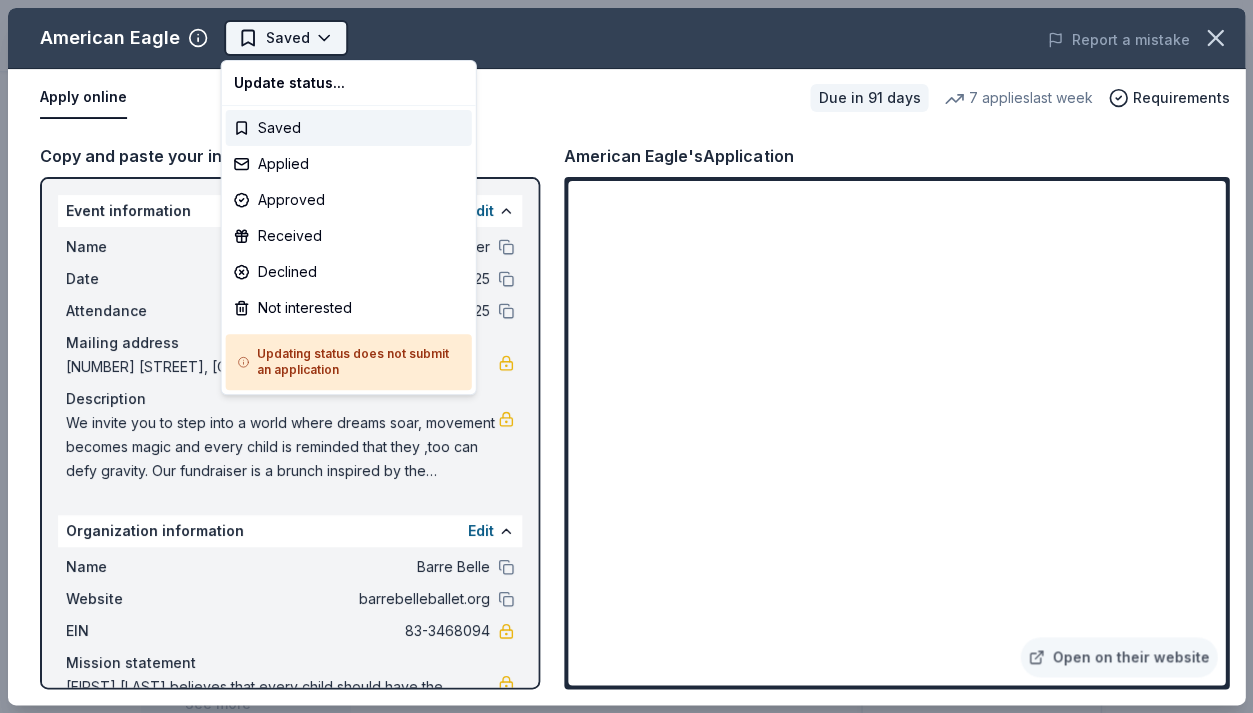 click on "Annual Holiday Fundraiser Earn Rewards Due in 91 days Share American Eagle 5.0 • 11 reviews 7 applies last week approval rate donation value Share Donating in all states See more American Eagle Outfitters is a global fashion retailer, selling trendy clothing and lifestyle goods. What they donate Gift card(s) Auction & raffle Donation is small & easy to send to guests Who they donate to Preferred Supports organizations related to youth and teen initiatives Children 501(c)(3) preferred Due in 91 days Apply Saved ⚡️ Quick application Usually responds in over a month Updated about 2 months ago Report a mistake approval rate 20 % approved 30 % declined 50 % no response donation value (average) 20% 70% 0% 10% $xx - $xx $xx - $xx $xx - $xx $xx - $xx Upgrade to Pro to view approval rates and average donation values 5.0 • 11 reviews See all 11 reviews Catholic Academy of Niagara Falls November [YEAR] • Approved Read more Garwood PTA (for the Class of 2024) December [YEAR] • Approved Read more 11" at bounding box center (621, 356) 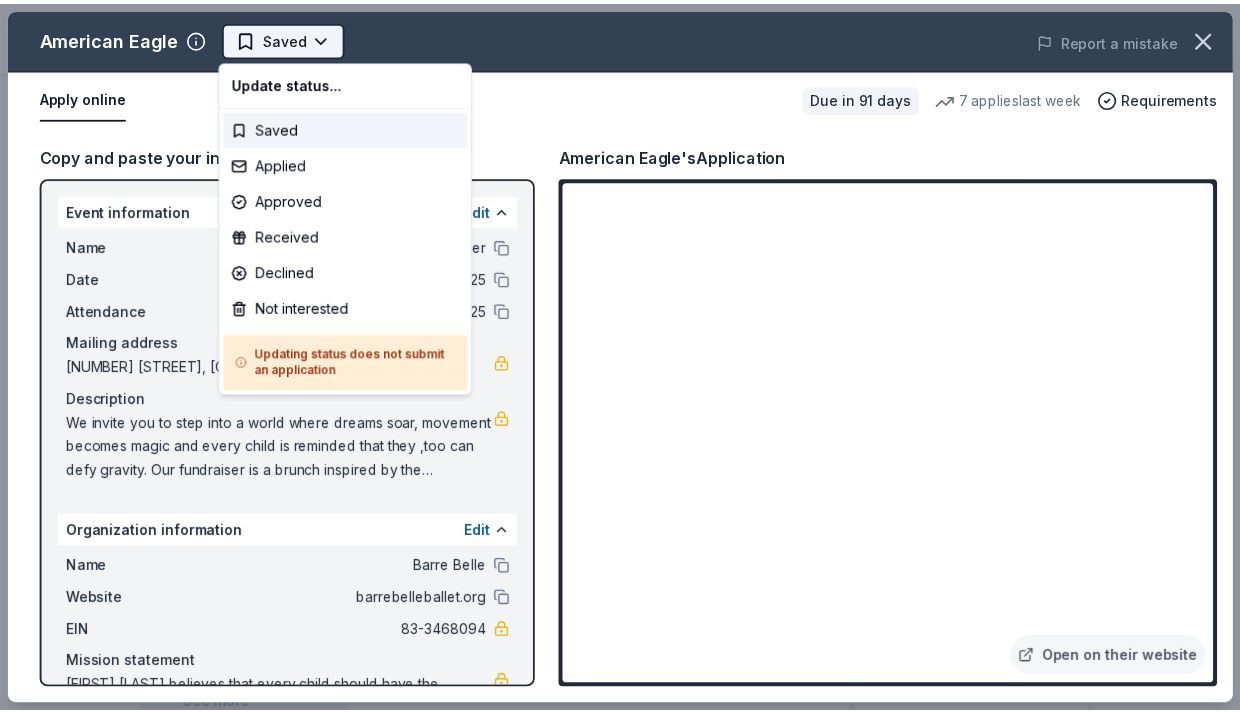 scroll, scrollTop: 0, scrollLeft: 0, axis: both 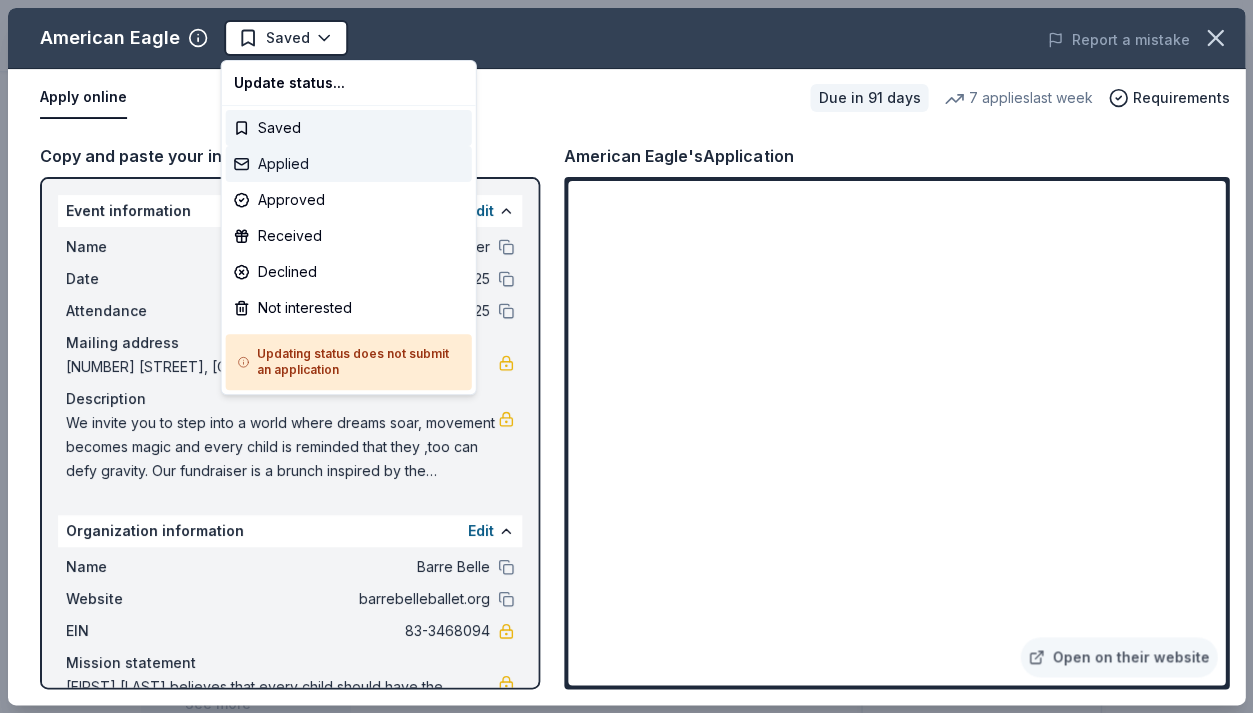 click on "Applied" at bounding box center (349, 164) 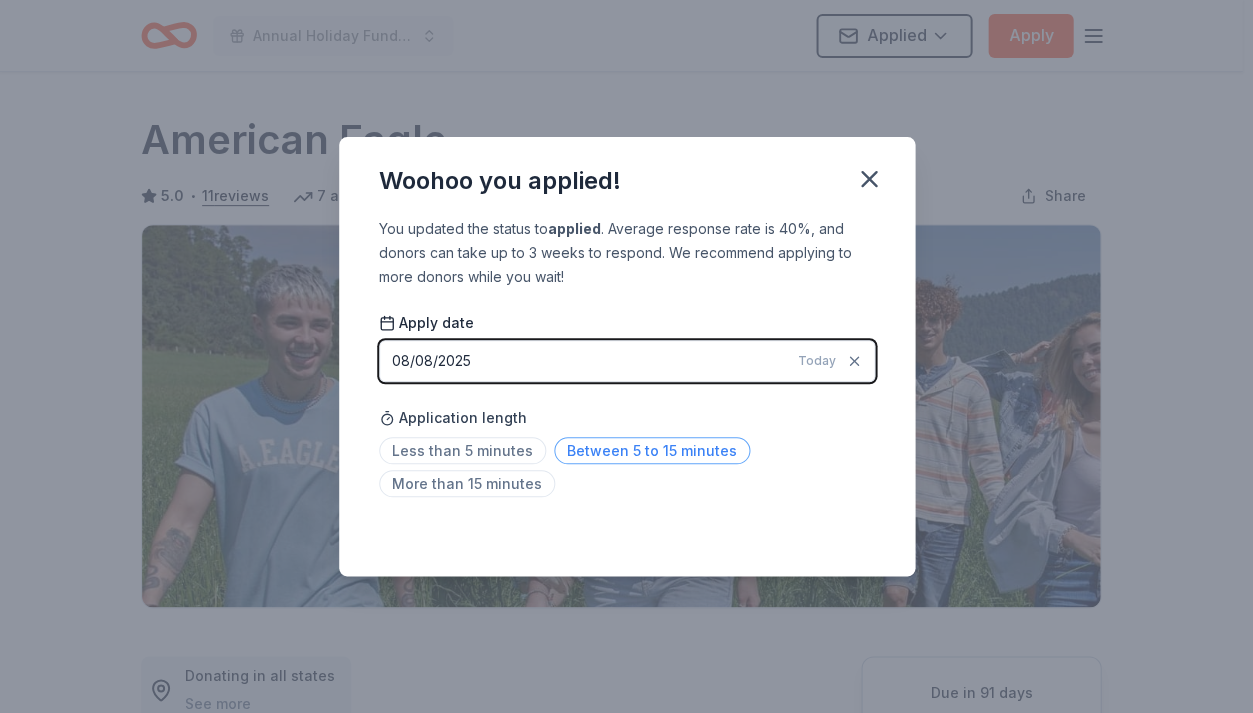 click on "Between 5 to 15 minutes" at bounding box center (652, 450) 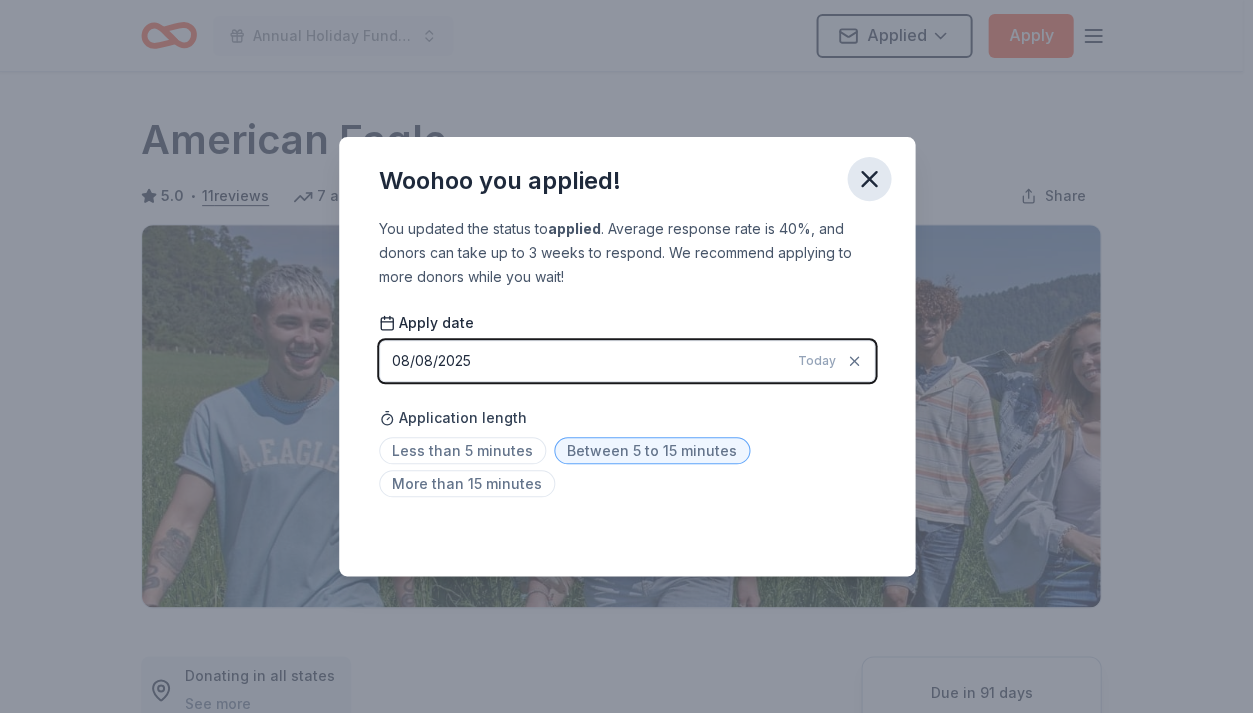 click 